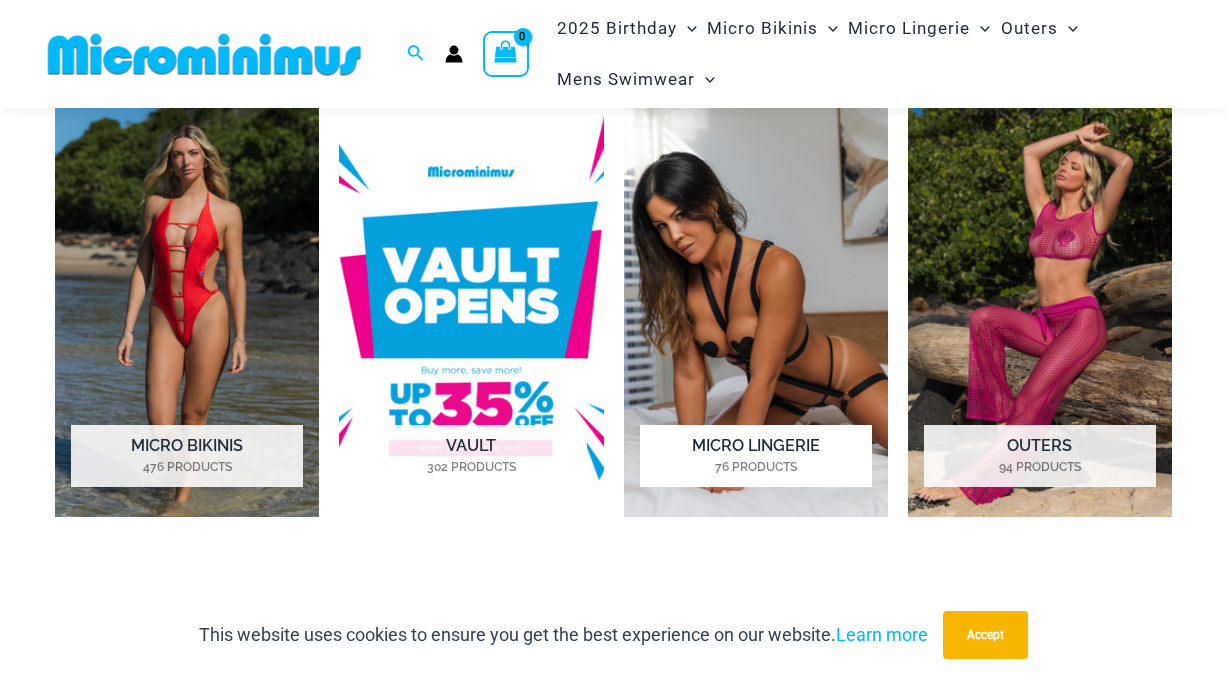 scroll, scrollTop: 851, scrollLeft: 0, axis: vertical 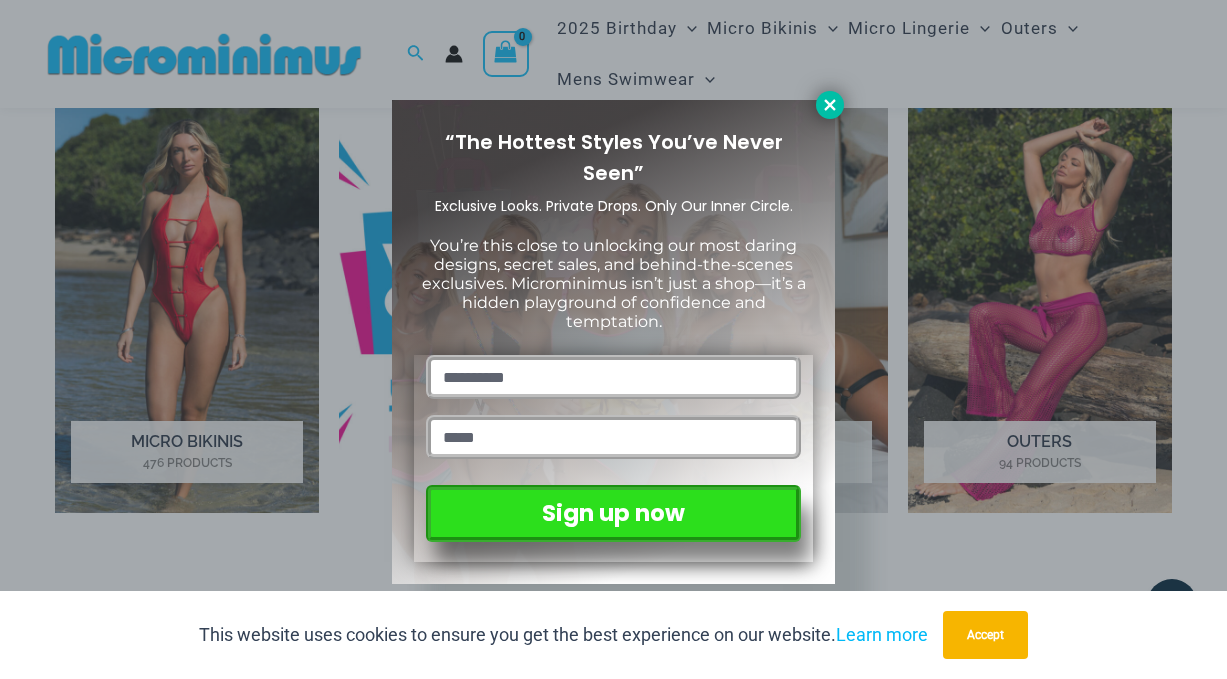 click 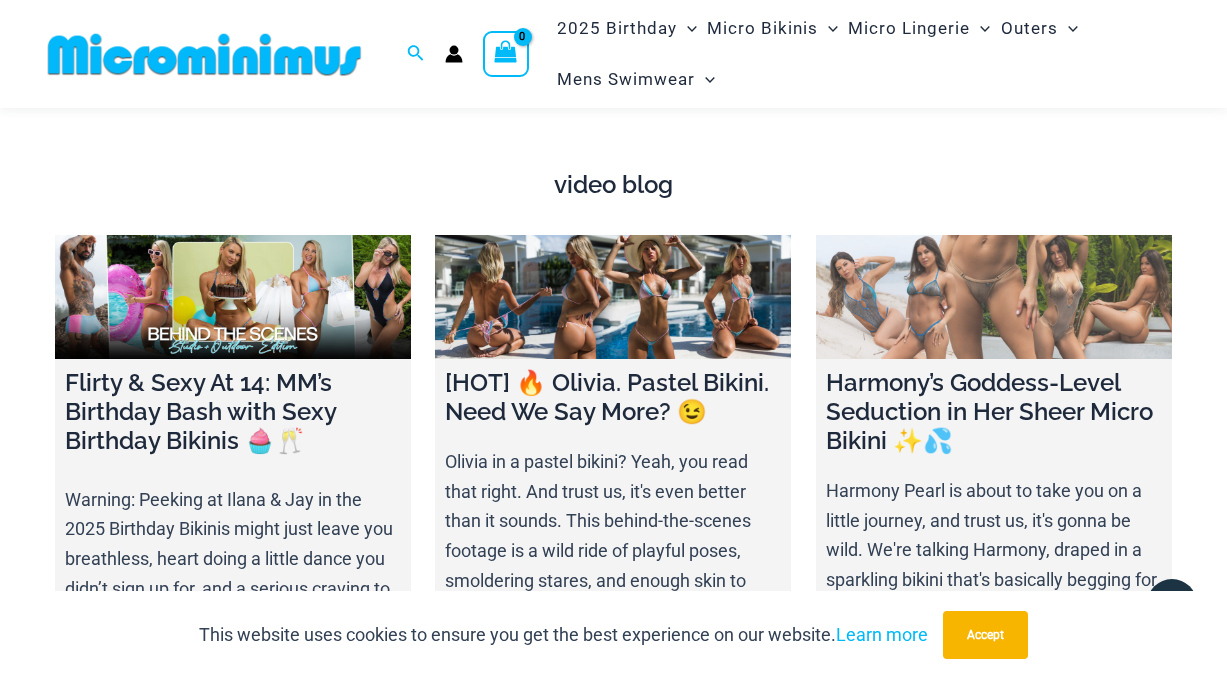 scroll, scrollTop: 5960, scrollLeft: 0, axis: vertical 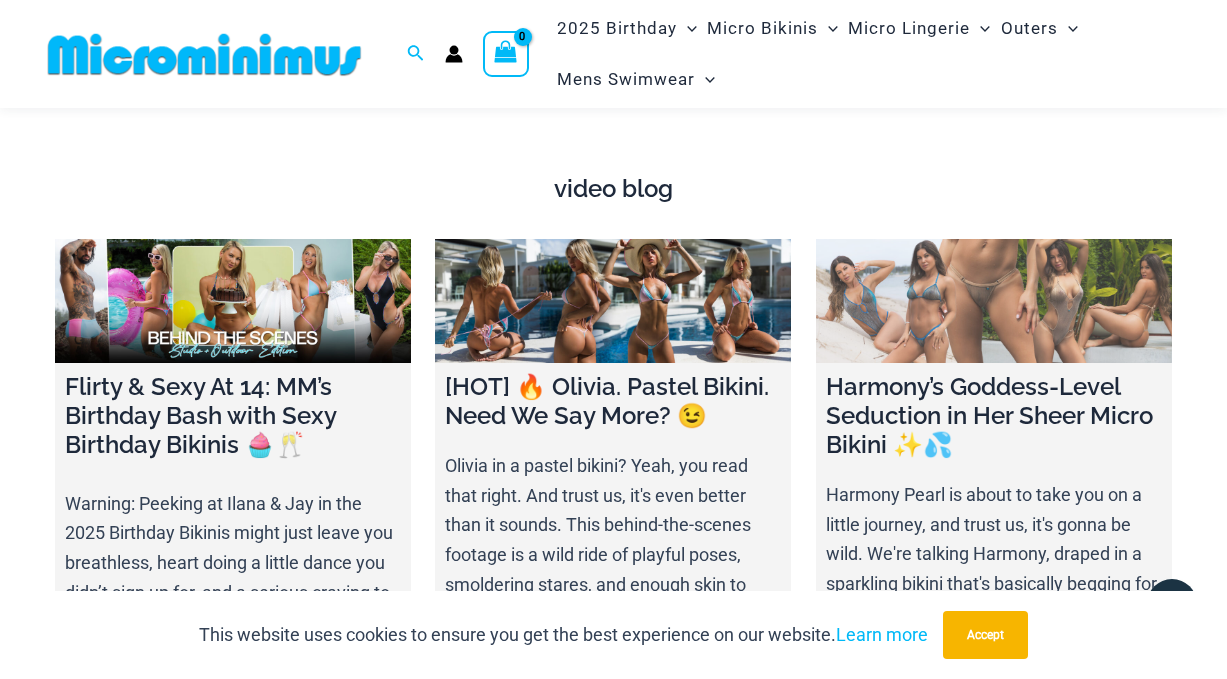 click at bounding box center [994, 301] 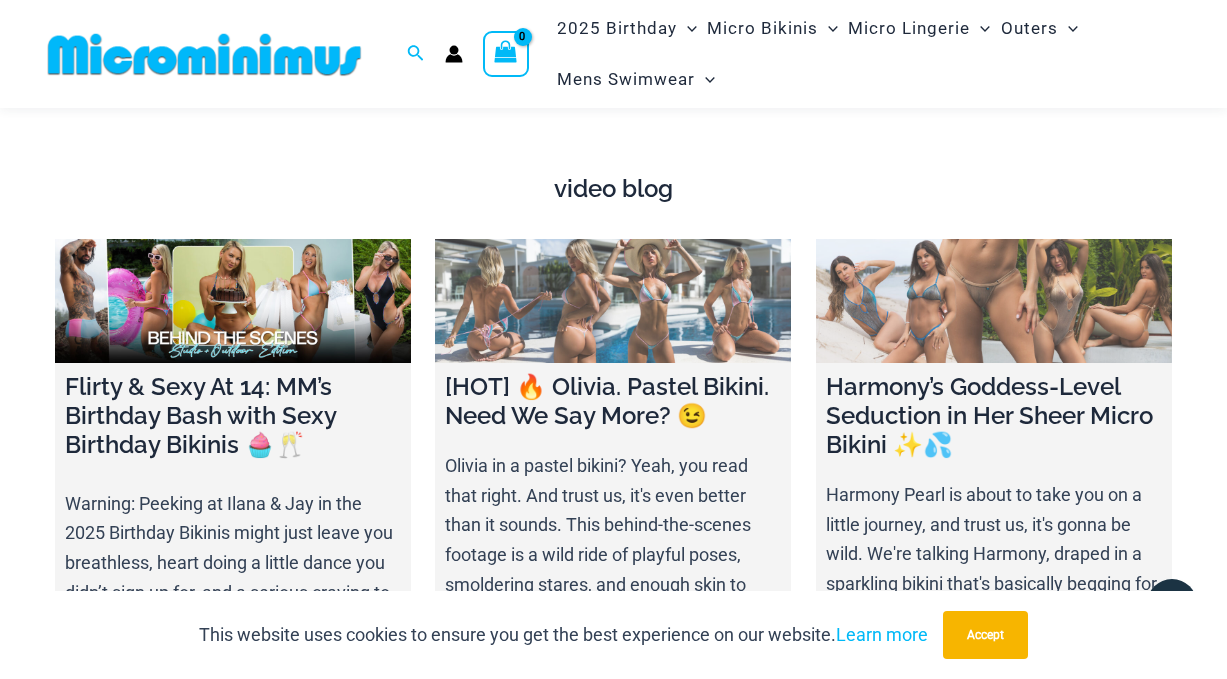 click at bounding box center (613, 301) 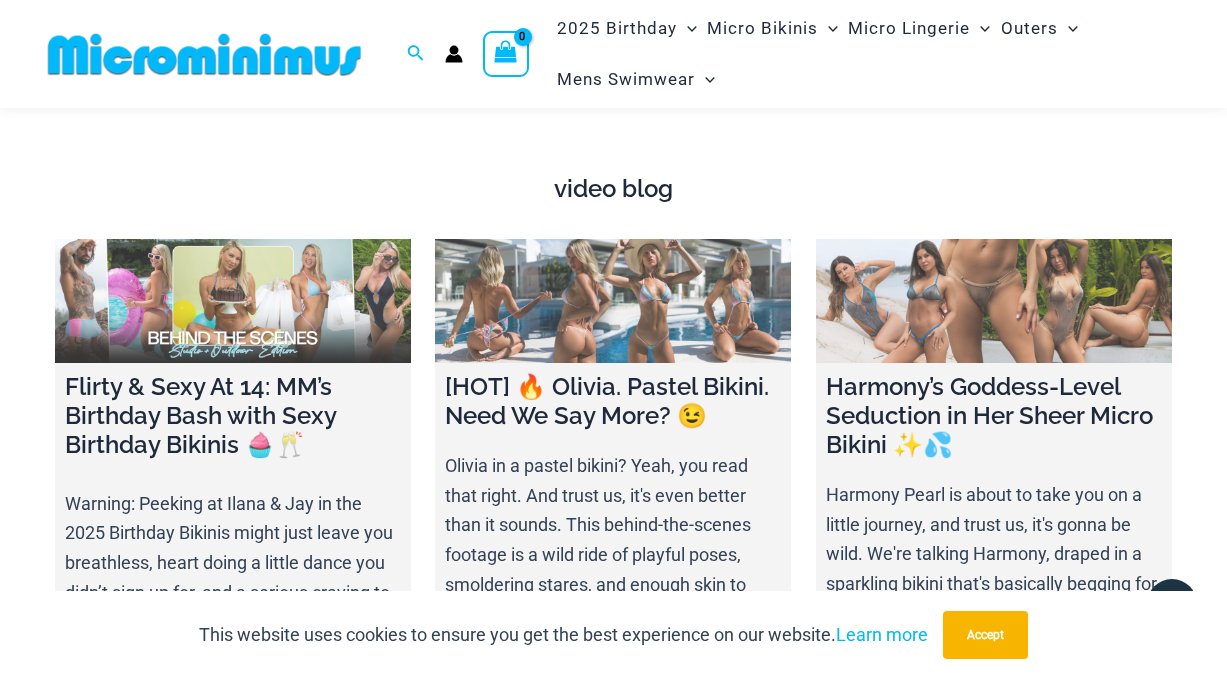click at bounding box center [233, 301] 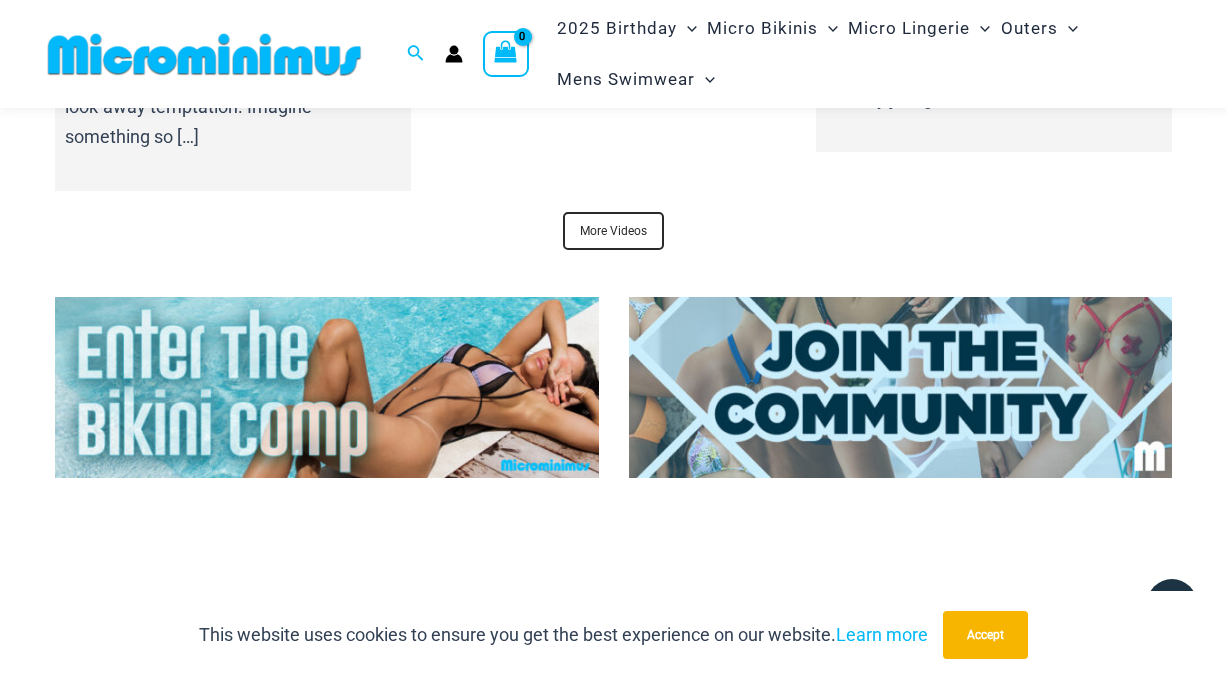 scroll, scrollTop: 6770, scrollLeft: 0, axis: vertical 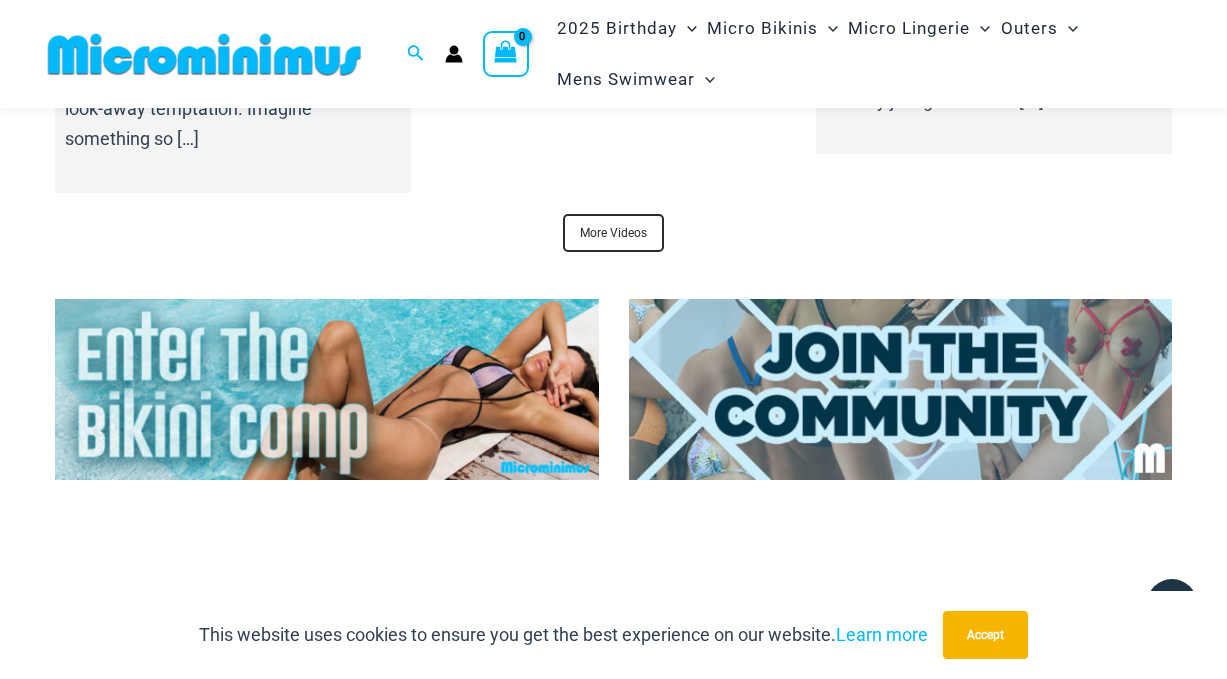 click at bounding box center [327, 389] 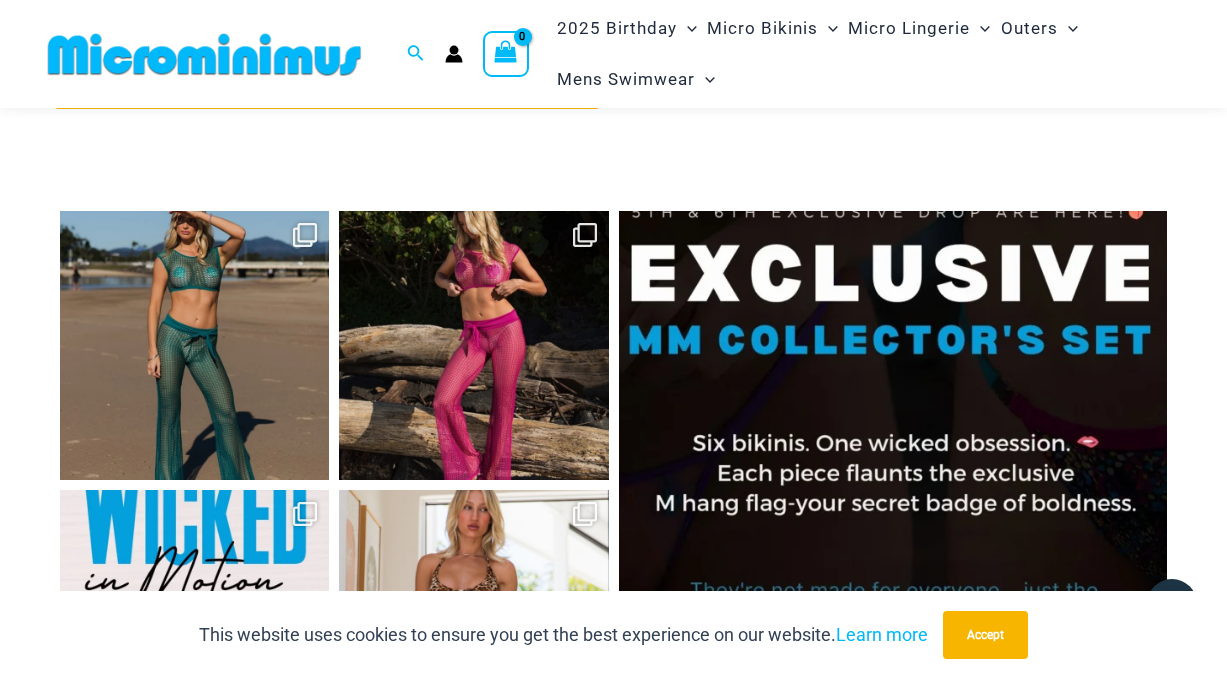 scroll, scrollTop: 7593, scrollLeft: 0, axis: vertical 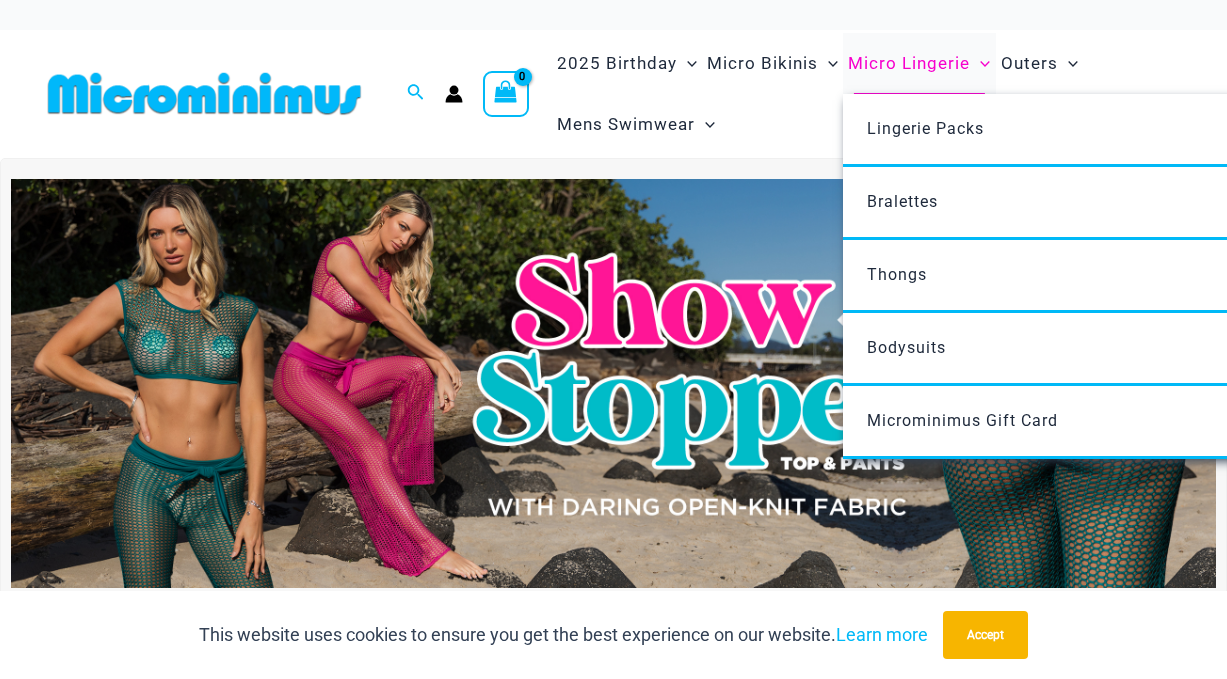 click on "Micro Lingerie" at bounding box center (909, 63) 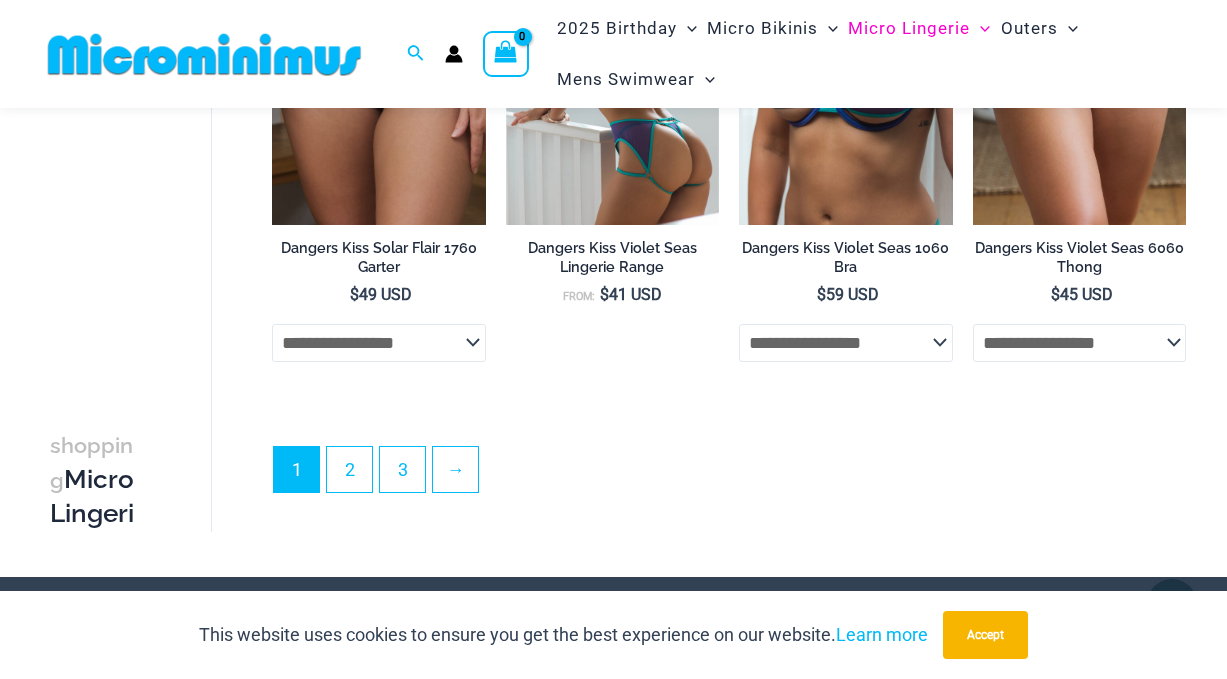 scroll, scrollTop: 4246, scrollLeft: 0, axis: vertical 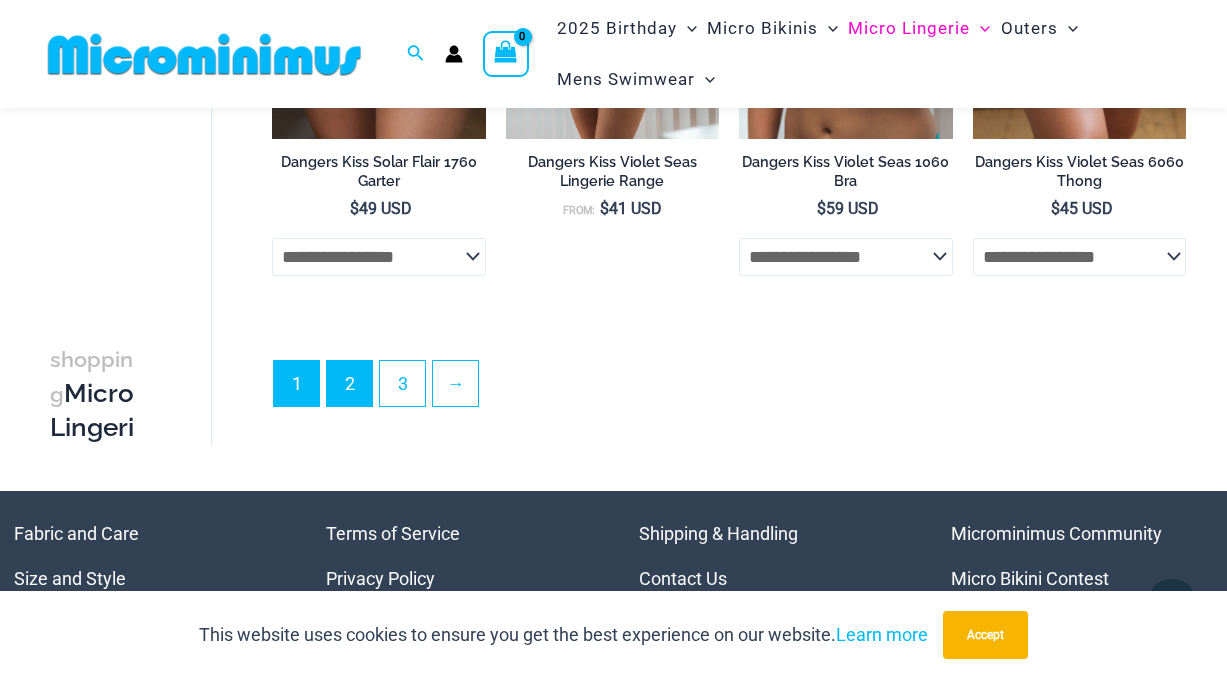click on "2" at bounding box center (349, 383) 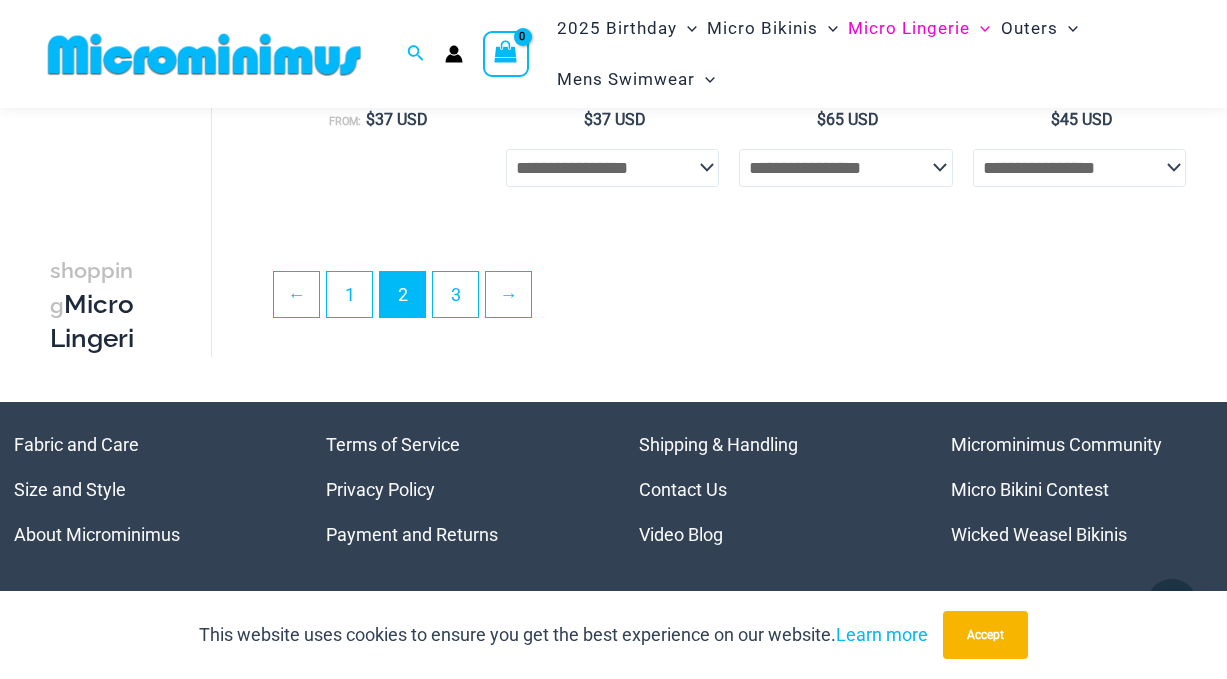 scroll, scrollTop: 4197, scrollLeft: 0, axis: vertical 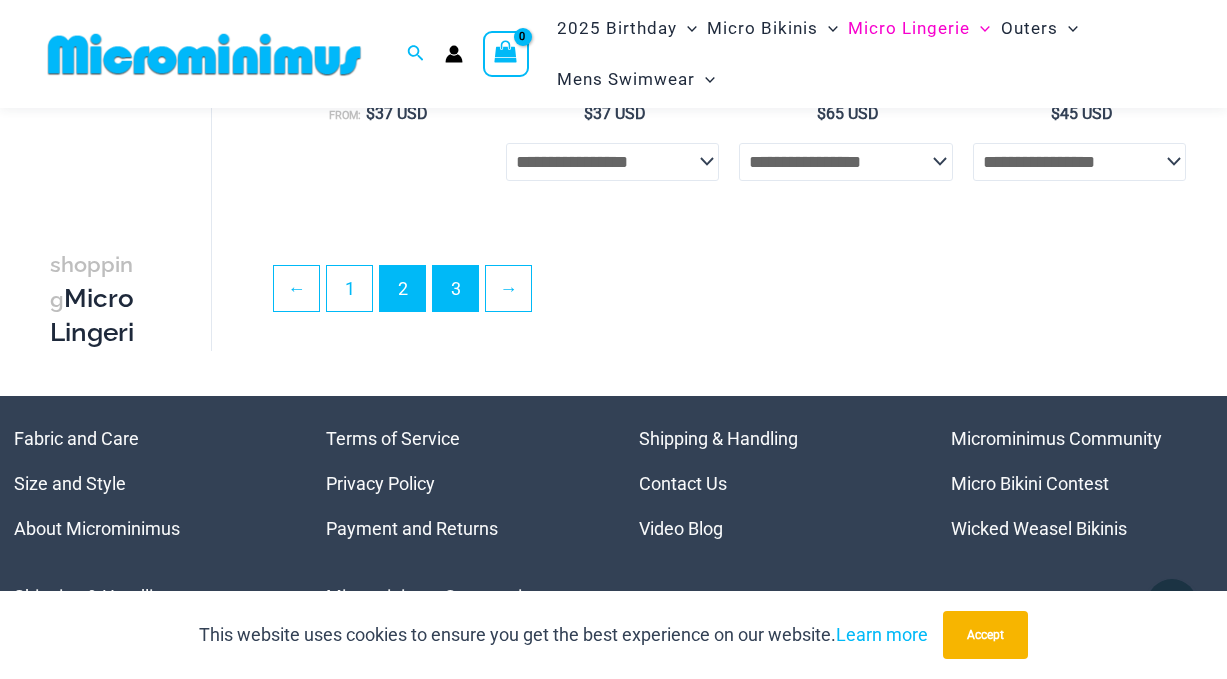 click on "3" at bounding box center (455, 288) 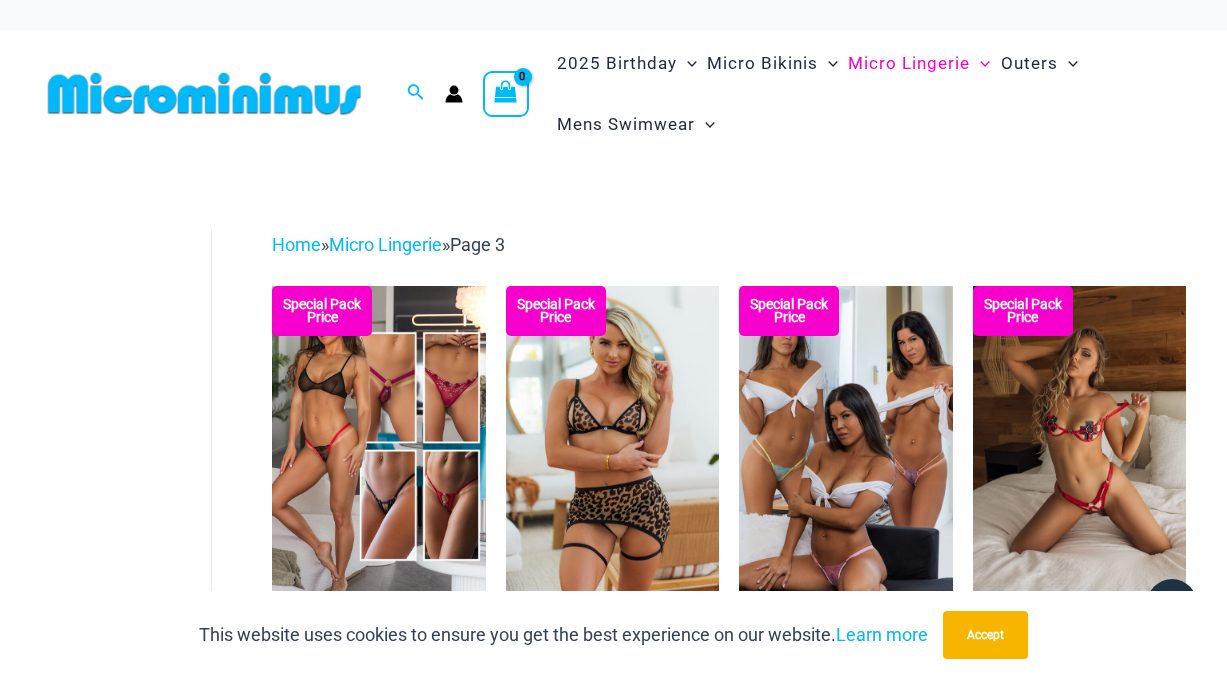 scroll, scrollTop: 0, scrollLeft: 0, axis: both 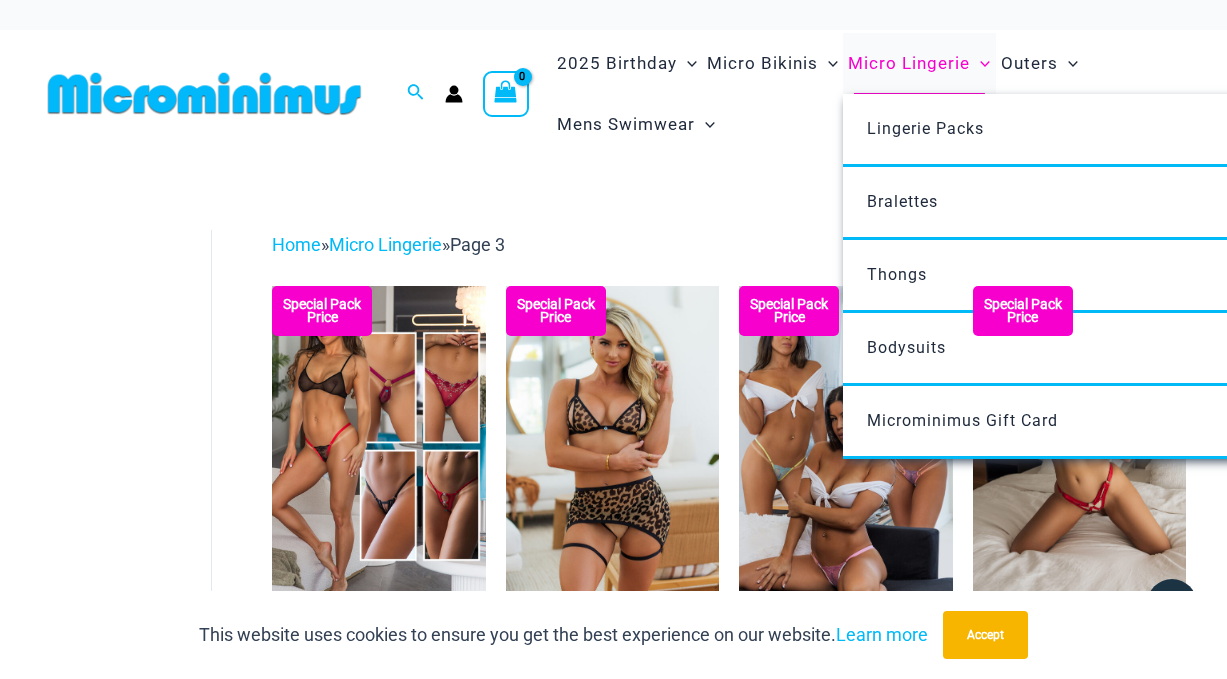 click on "Micro Lingerie" at bounding box center (909, 63) 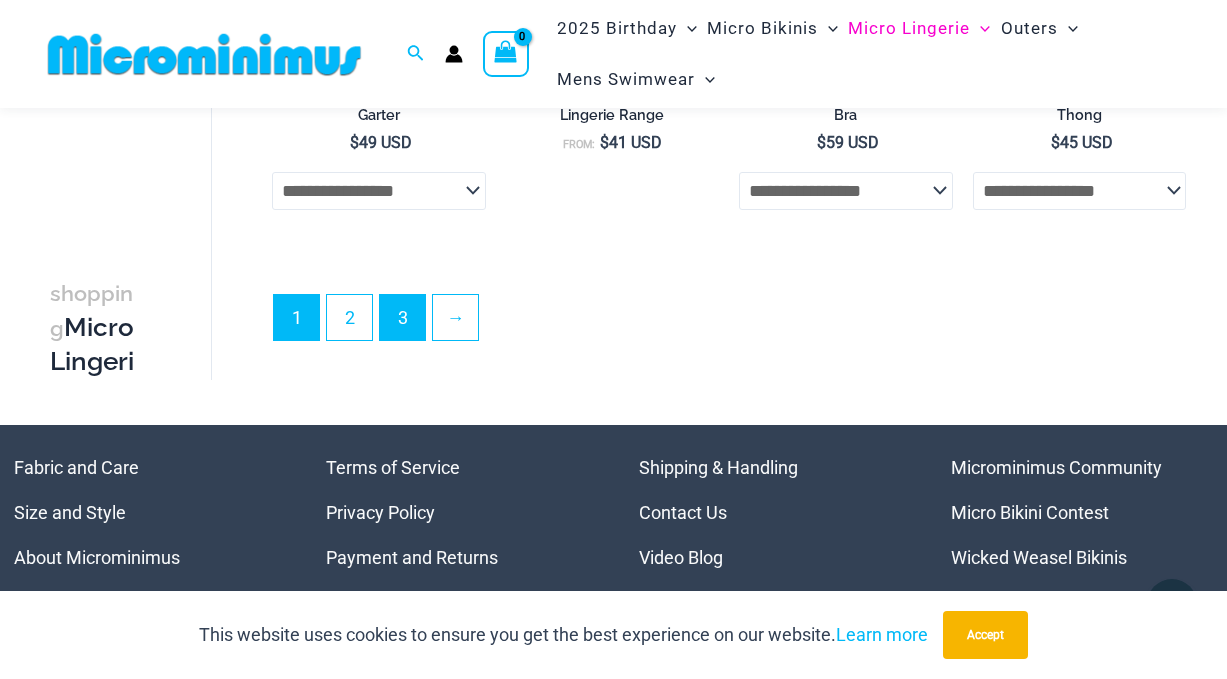 scroll, scrollTop: 4324, scrollLeft: 0, axis: vertical 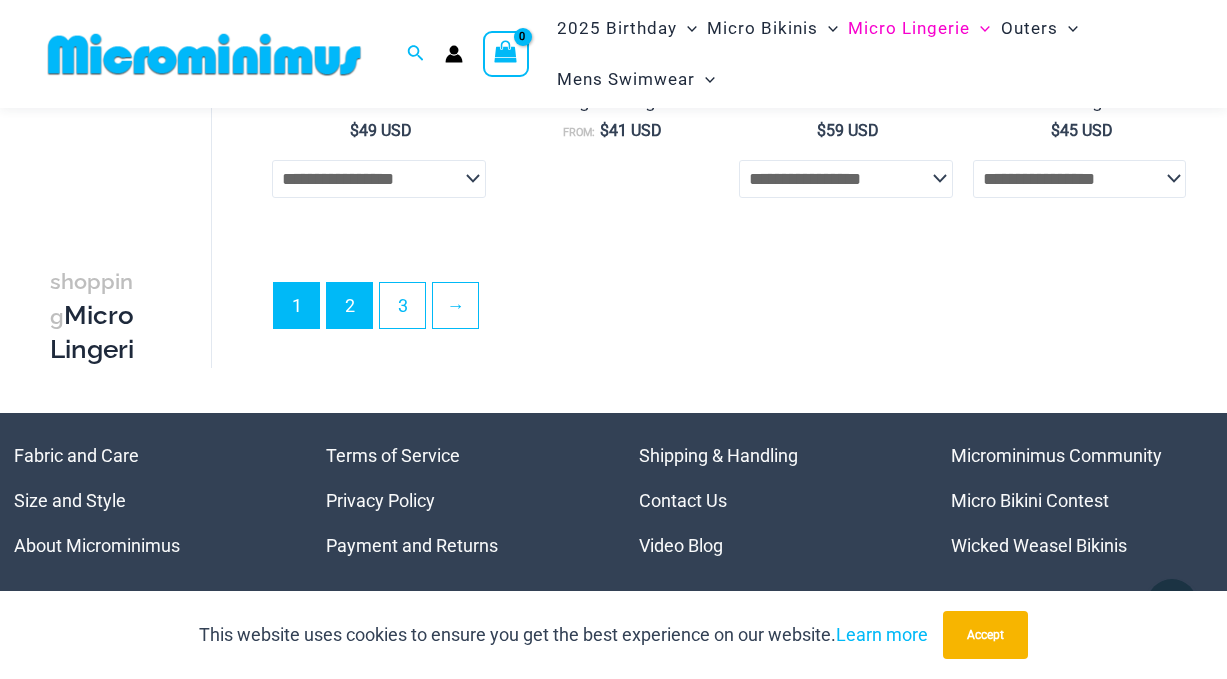 click on "2" at bounding box center (349, 305) 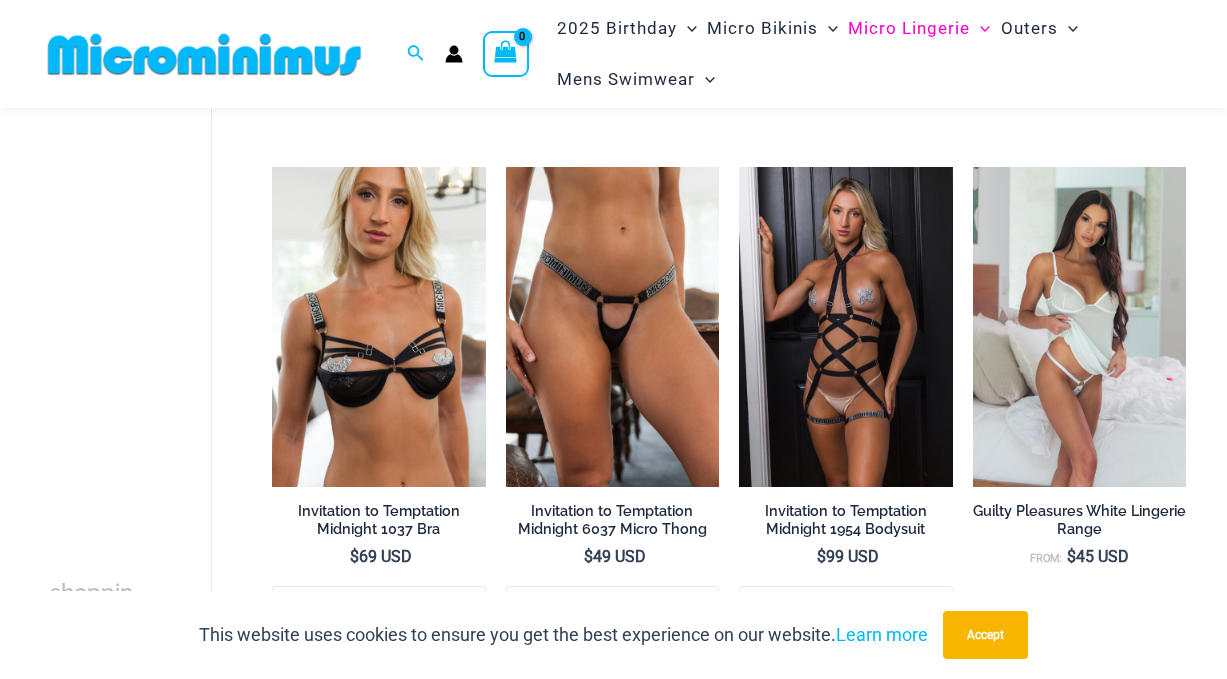 scroll, scrollTop: 631, scrollLeft: 0, axis: vertical 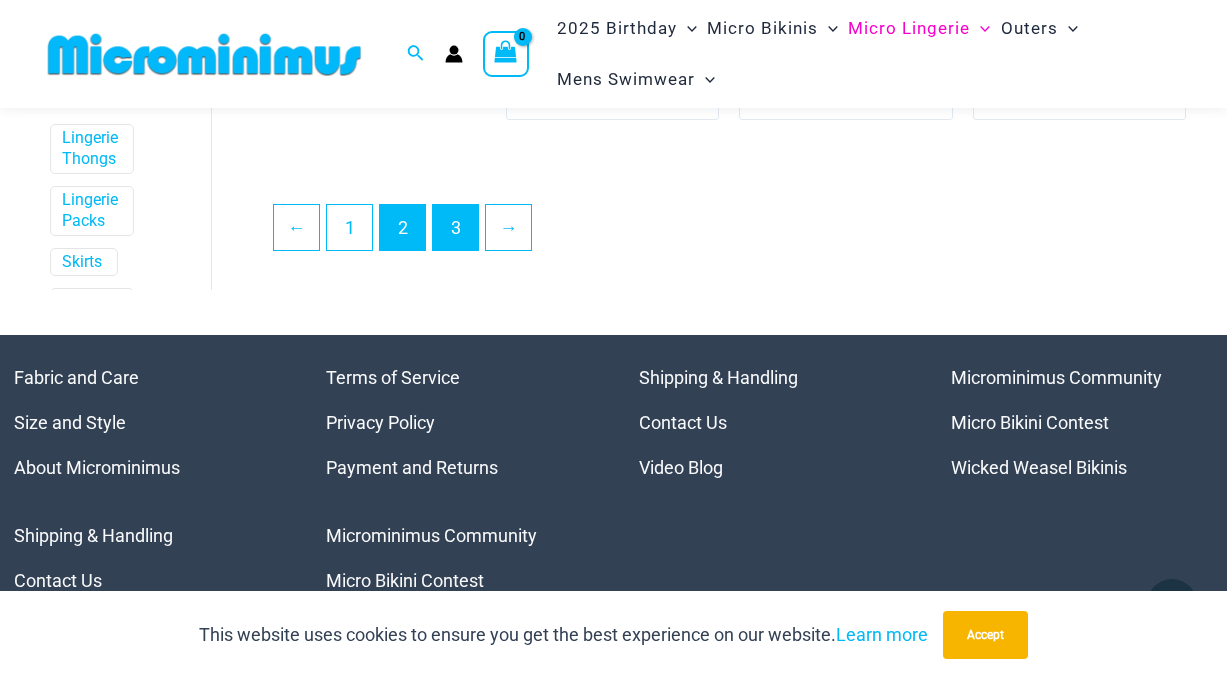 click on "3" at bounding box center [455, 227] 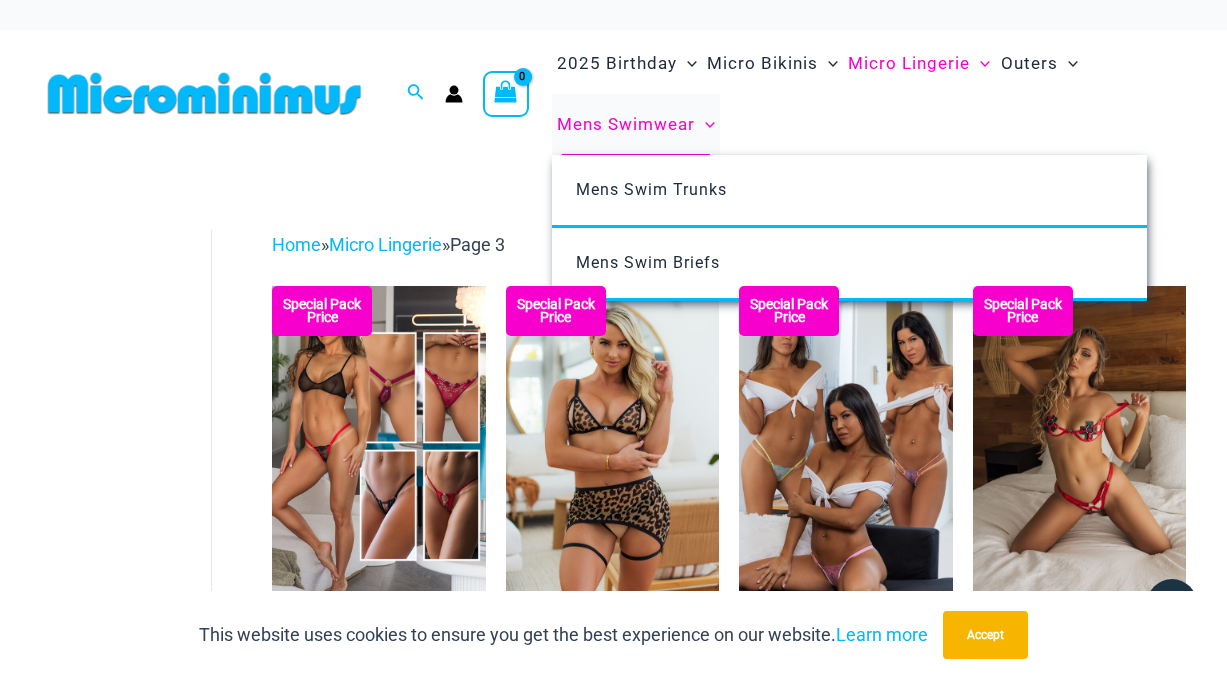 scroll, scrollTop: 0, scrollLeft: 0, axis: both 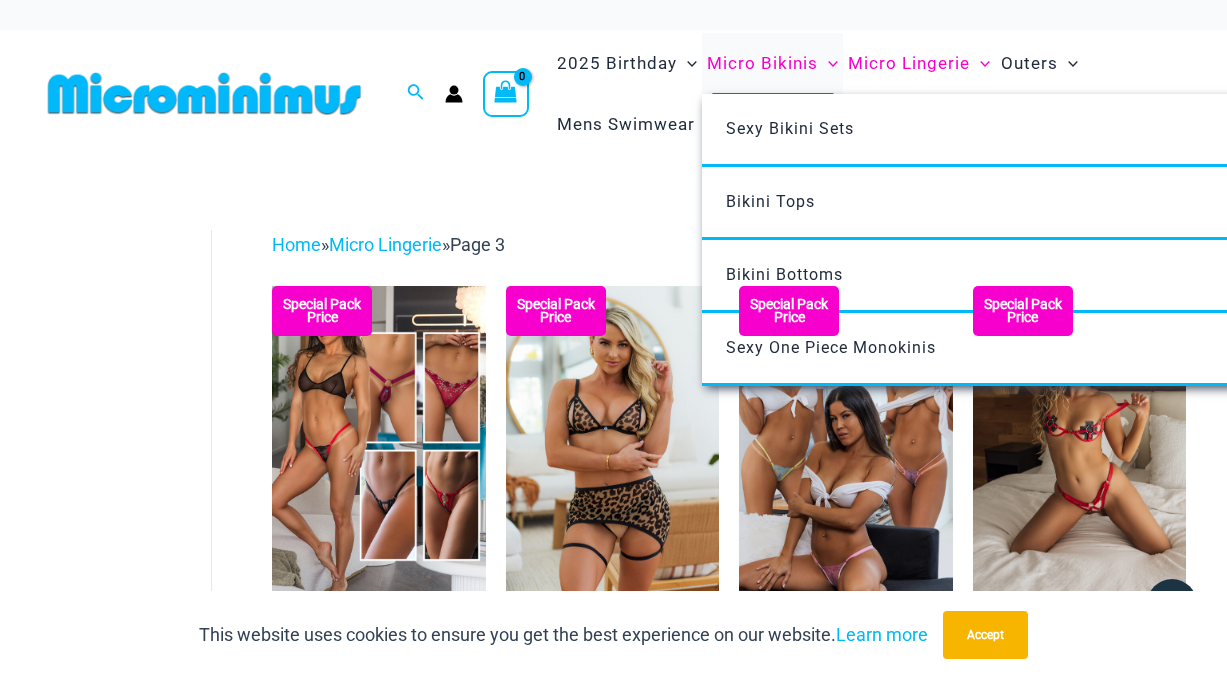 click on "Micro Bikinis" at bounding box center (762, 63) 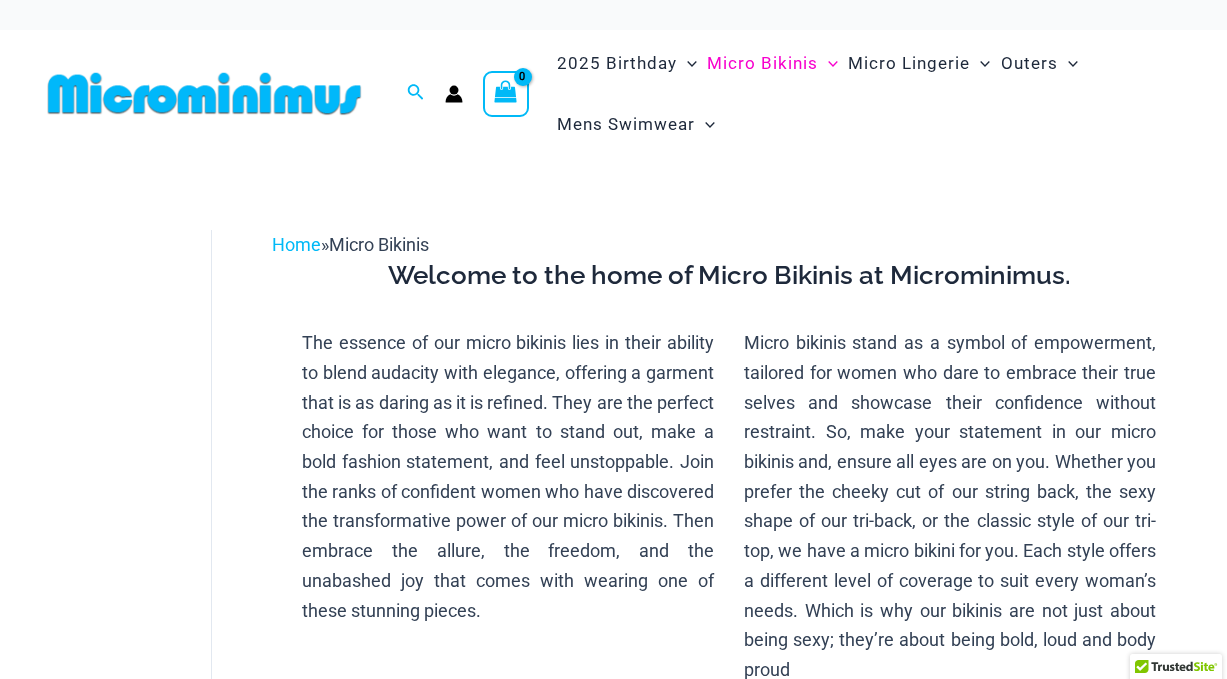 scroll, scrollTop: 0, scrollLeft: 0, axis: both 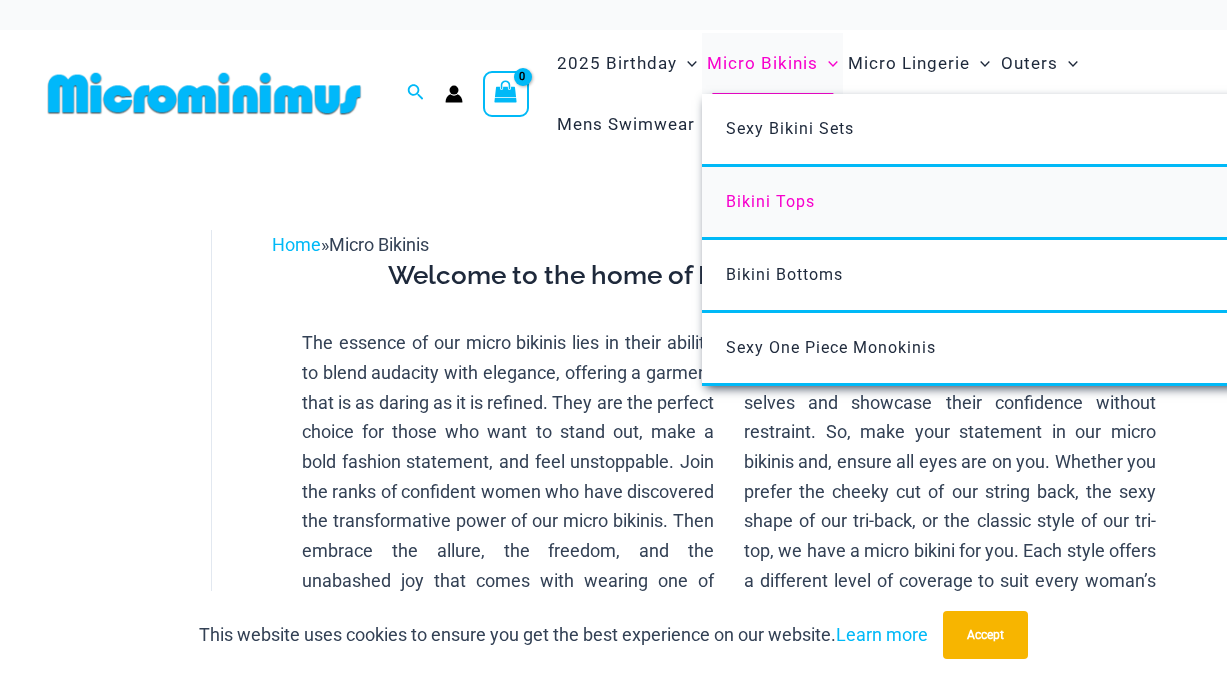 click on "Bikini Tops" at bounding box center (770, 201) 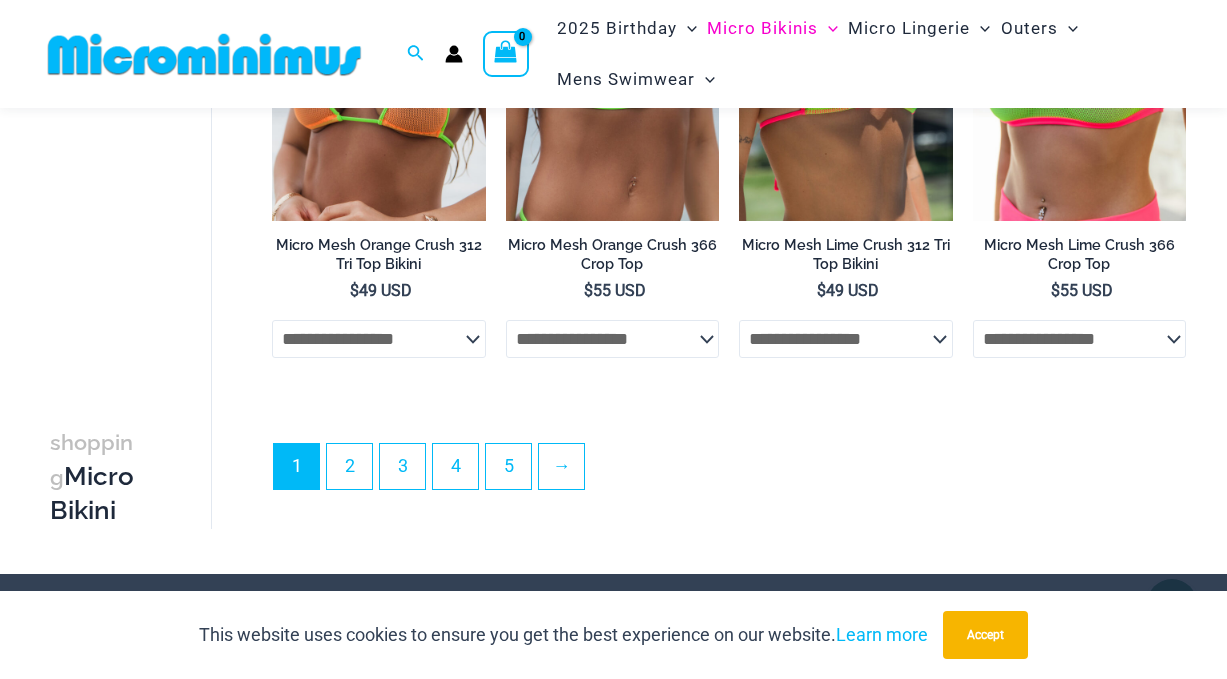 scroll, scrollTop: 4685, scrollLeft: 0, axis: vertical 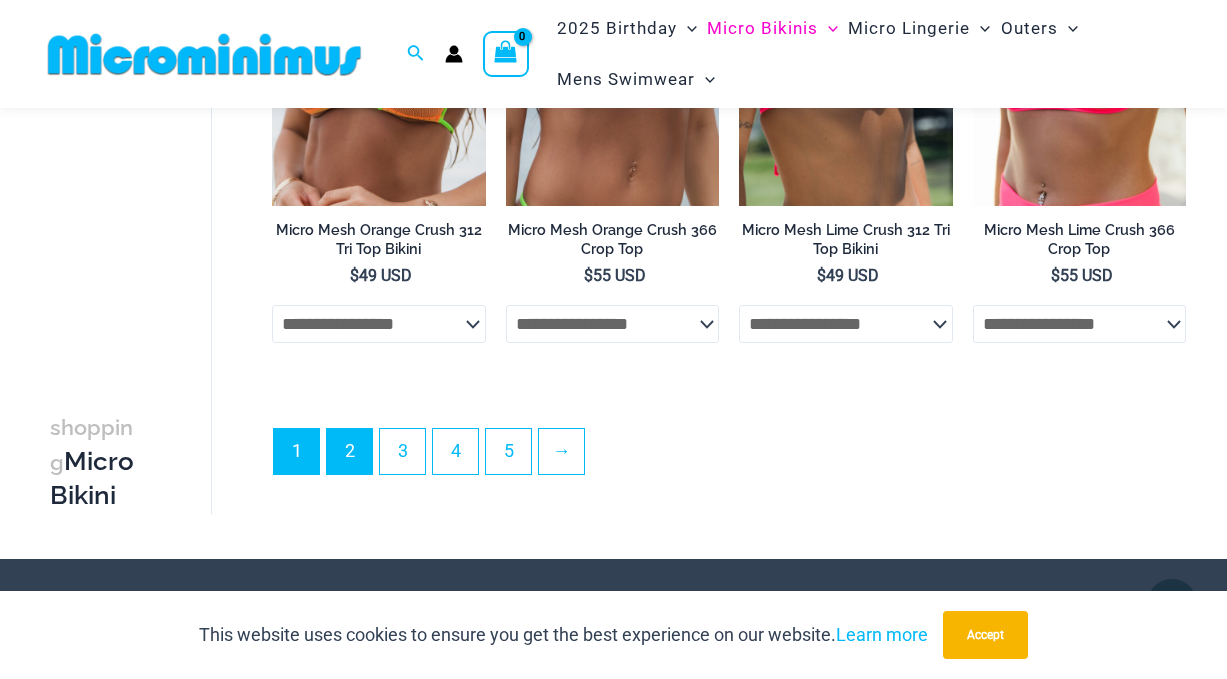 click on "2" at bounding box center [349, 451] 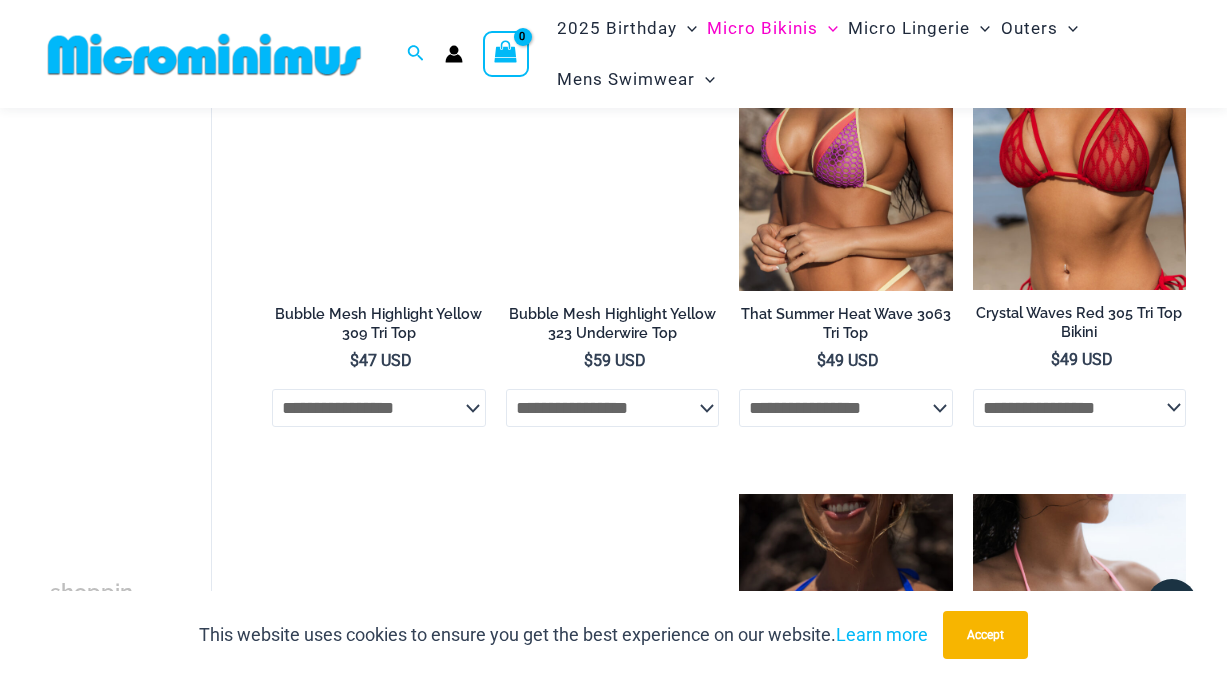 scroll, scrollTop: 2865, scrollLeft: 0, axis: vertical 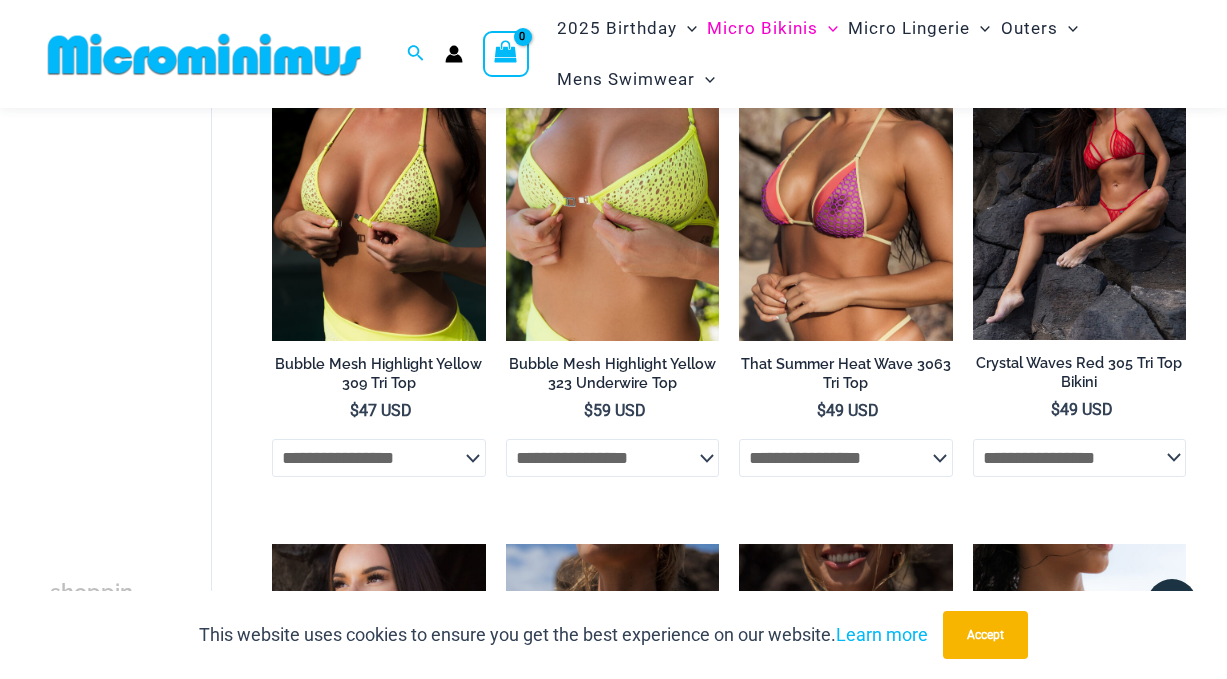 click at bounding box center (1079, 180) 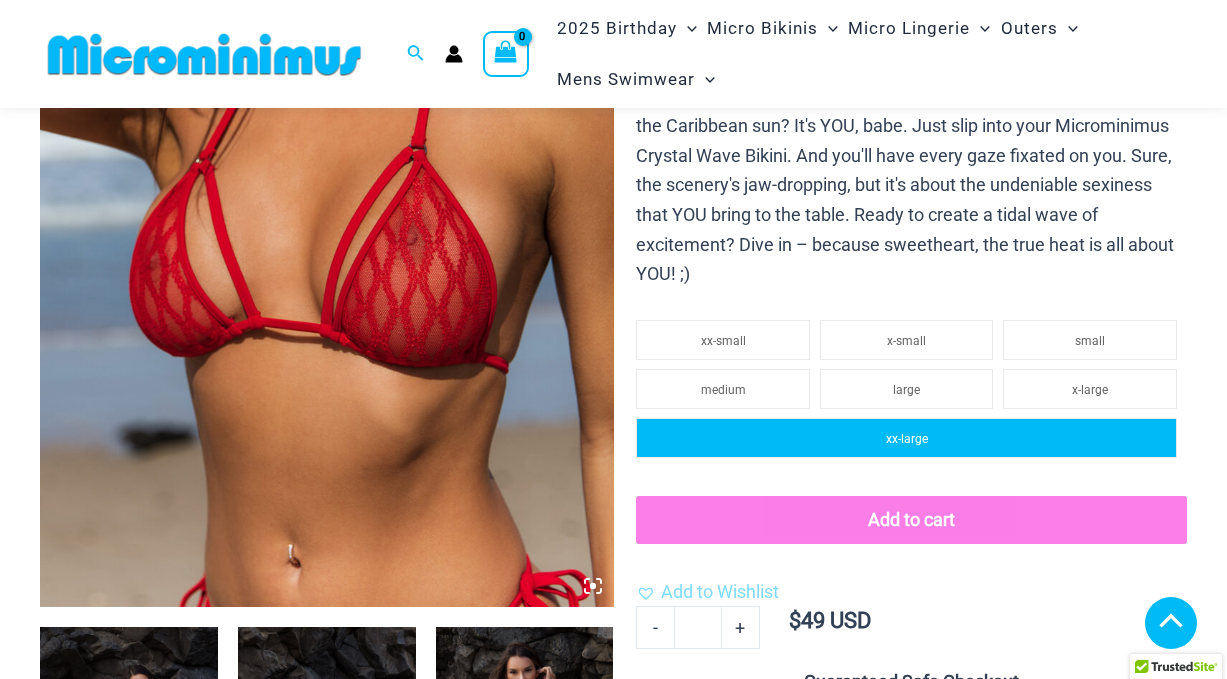 scroll, scrollTop: 481, scrollLeft: 0, axis: vertical 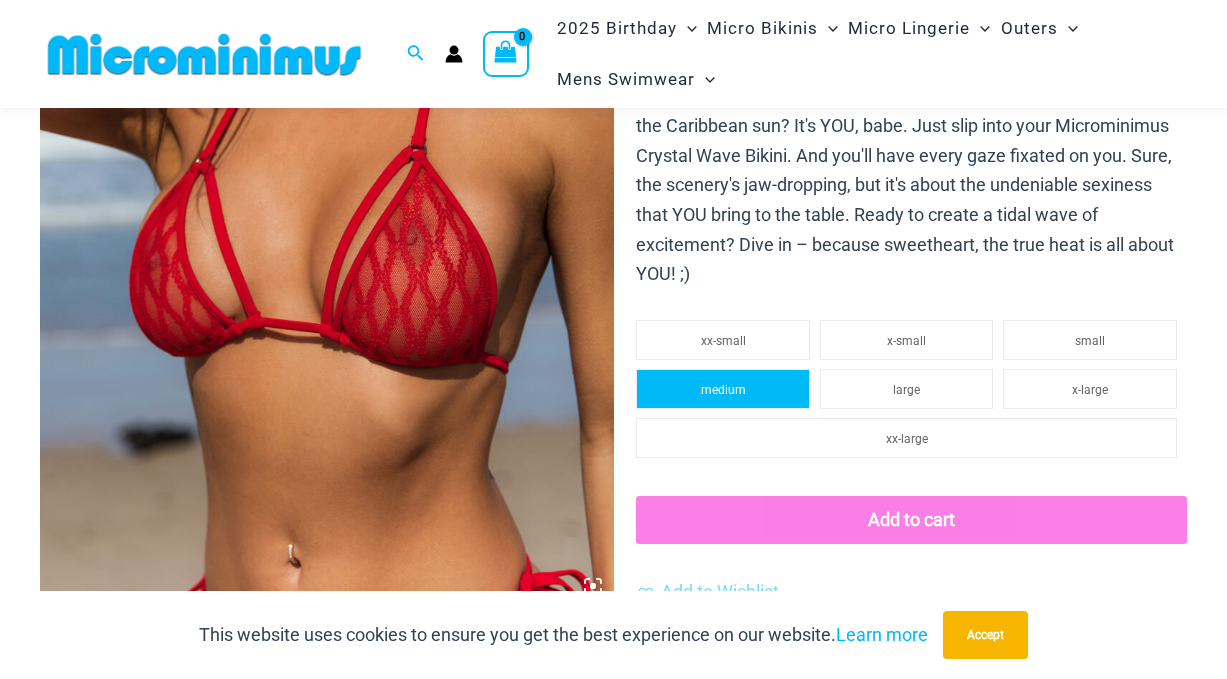 click on "medium" 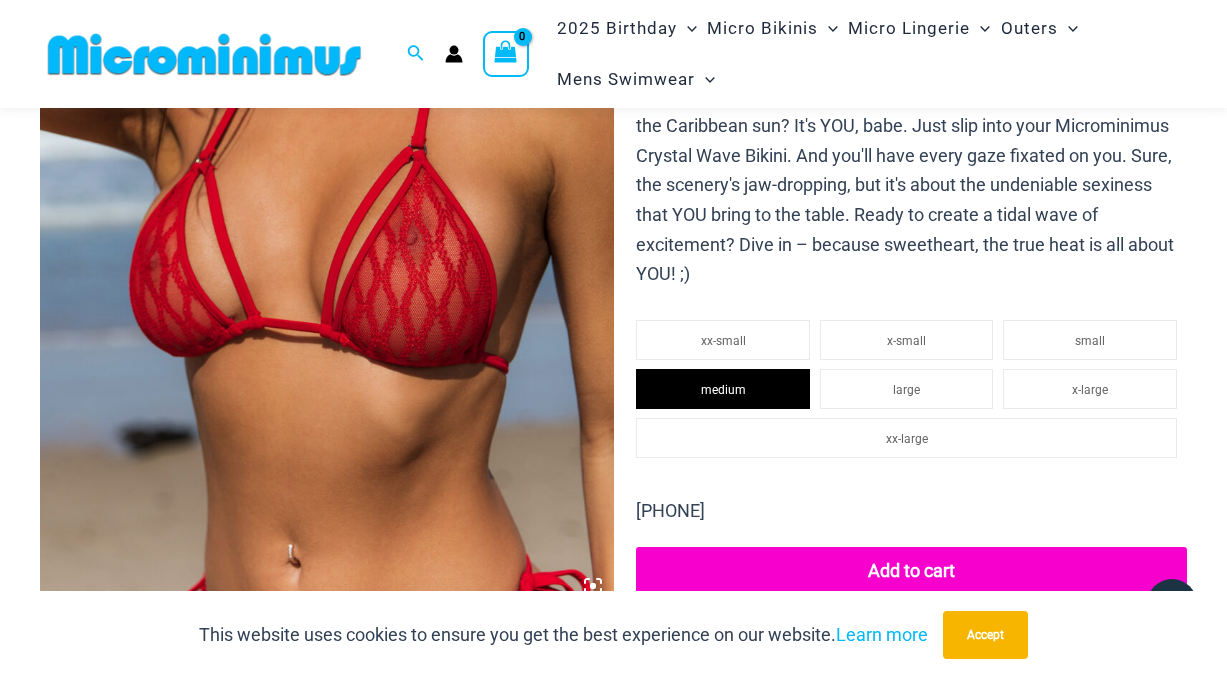 click on "Add to cart" 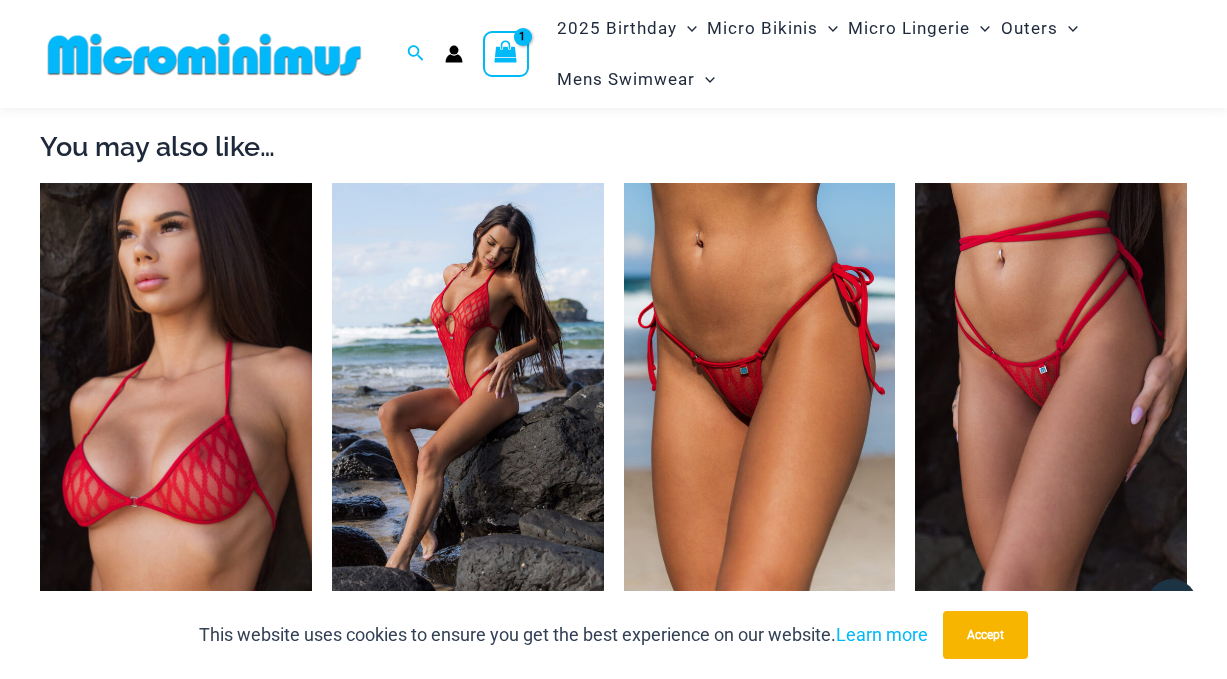 scroll, scrollTop: 1744, scrollLeft: 0, axis: vertical 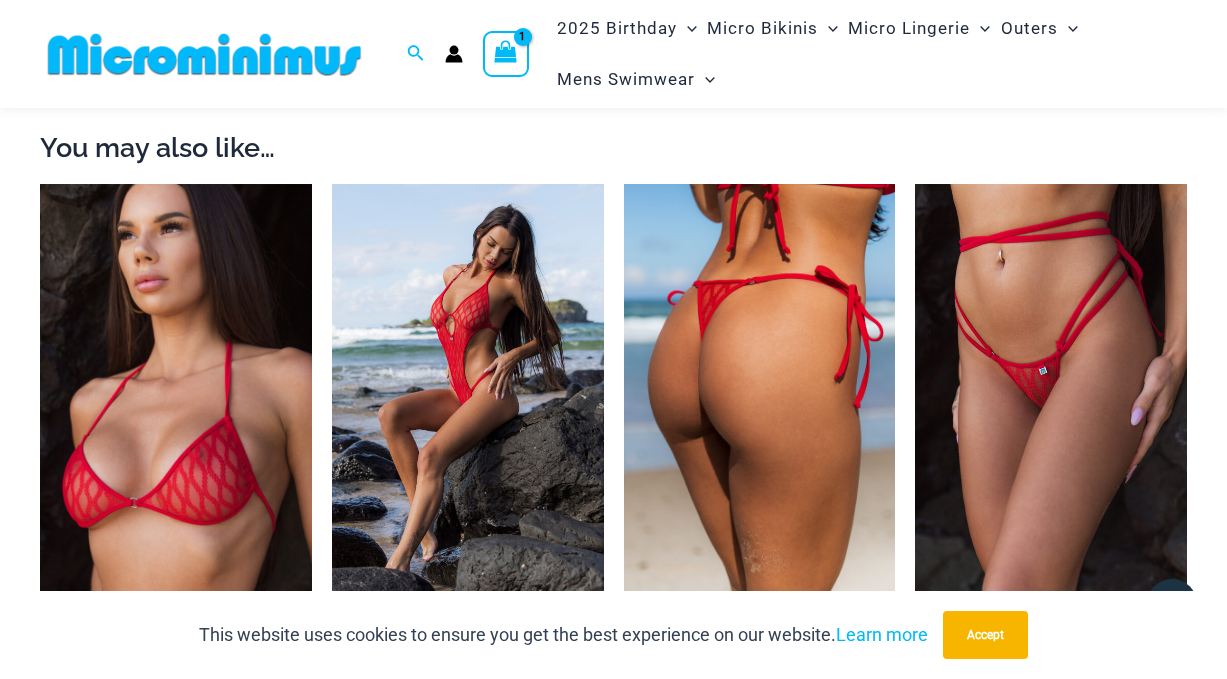 click at bounding box center [760, 388] 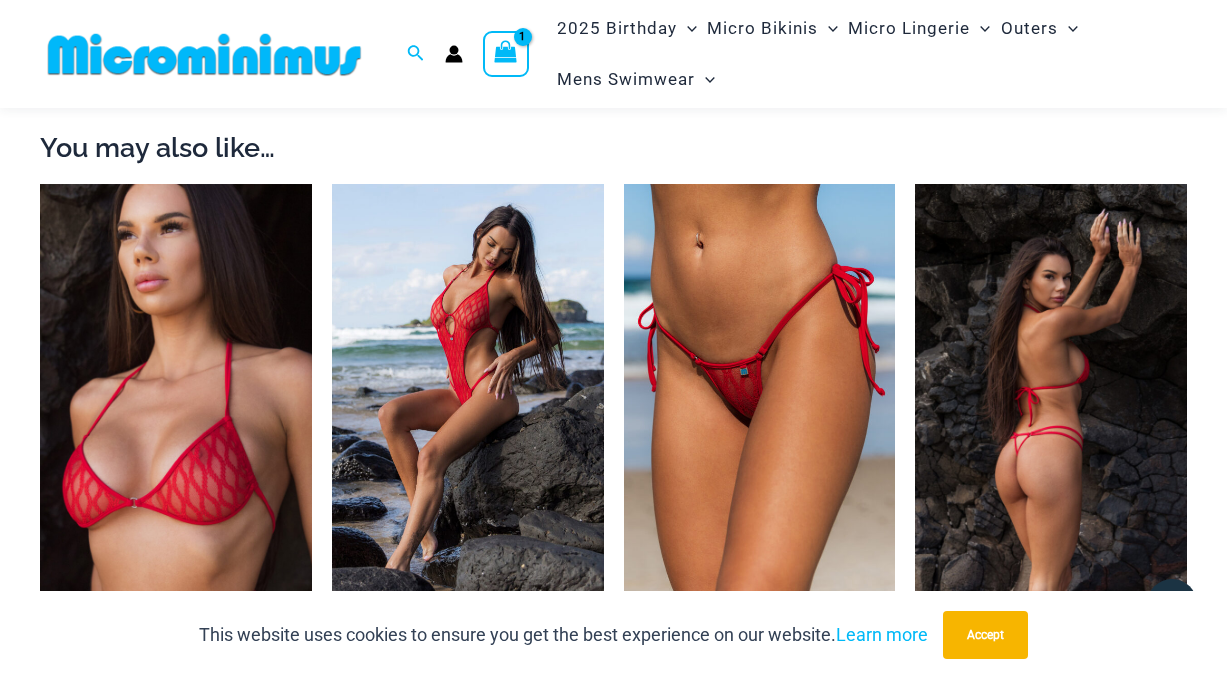 click at bounding box center [1051, 388] 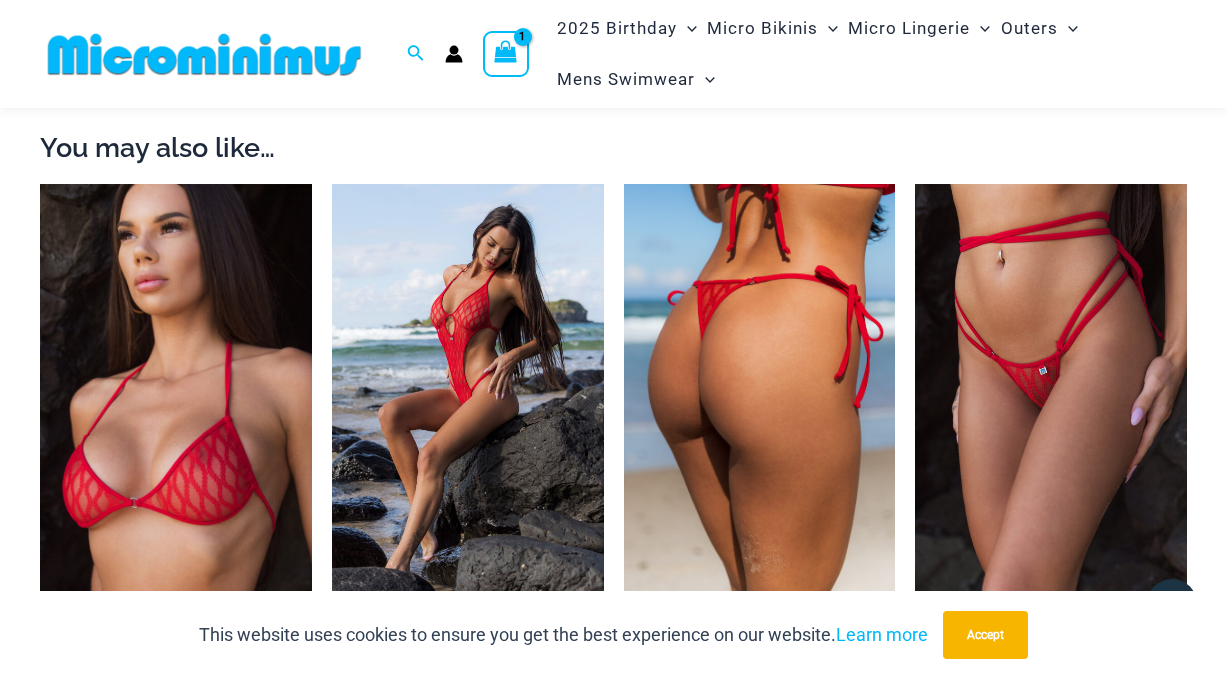 click at bounding box center [760, 388] 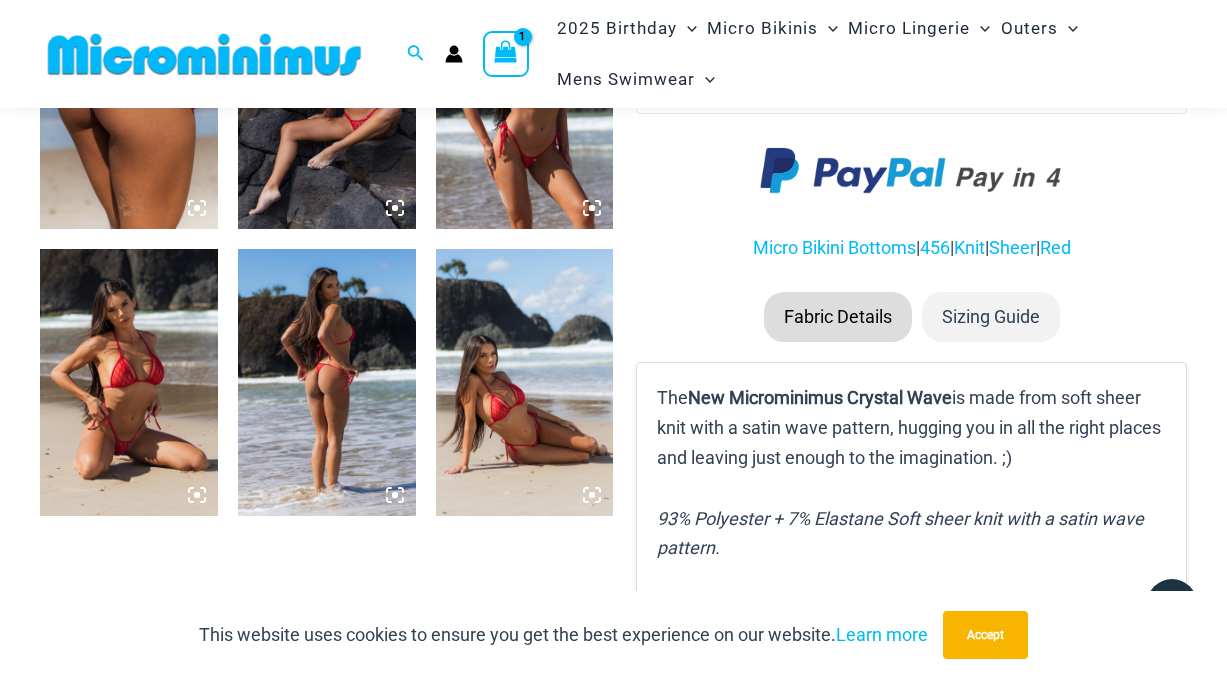 scroll, scrollTop: 1147, scrollLeft: 0, axis: vertical 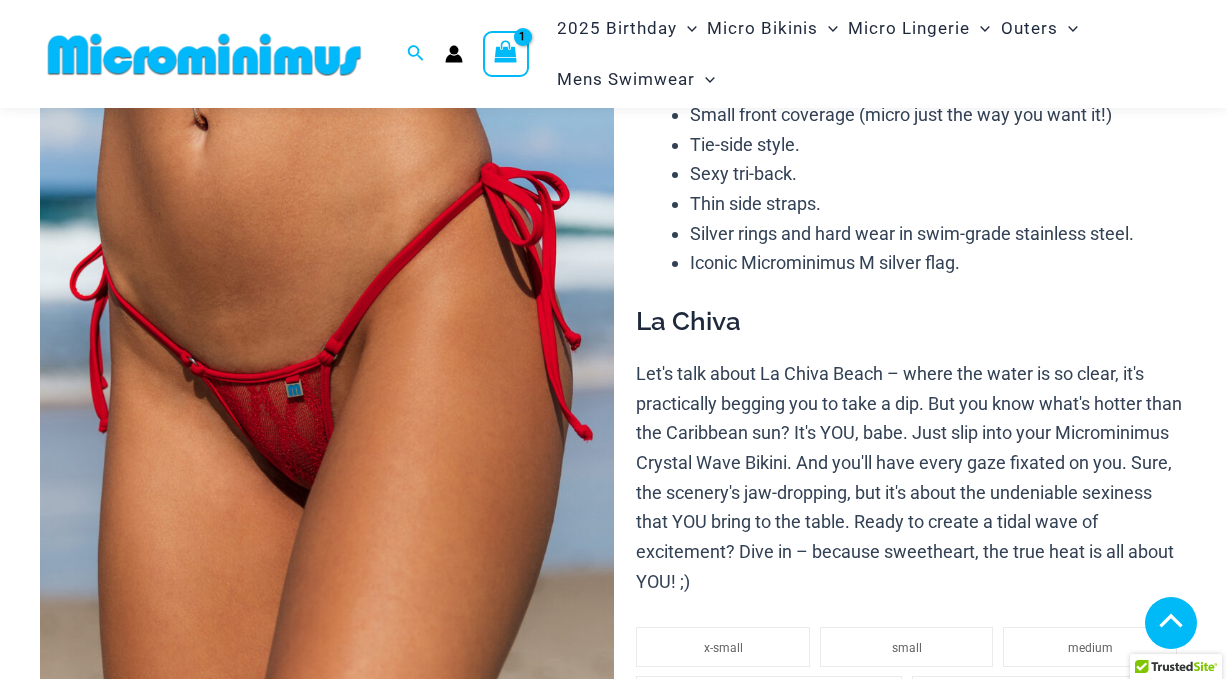click on "x-small small medium large x-large" 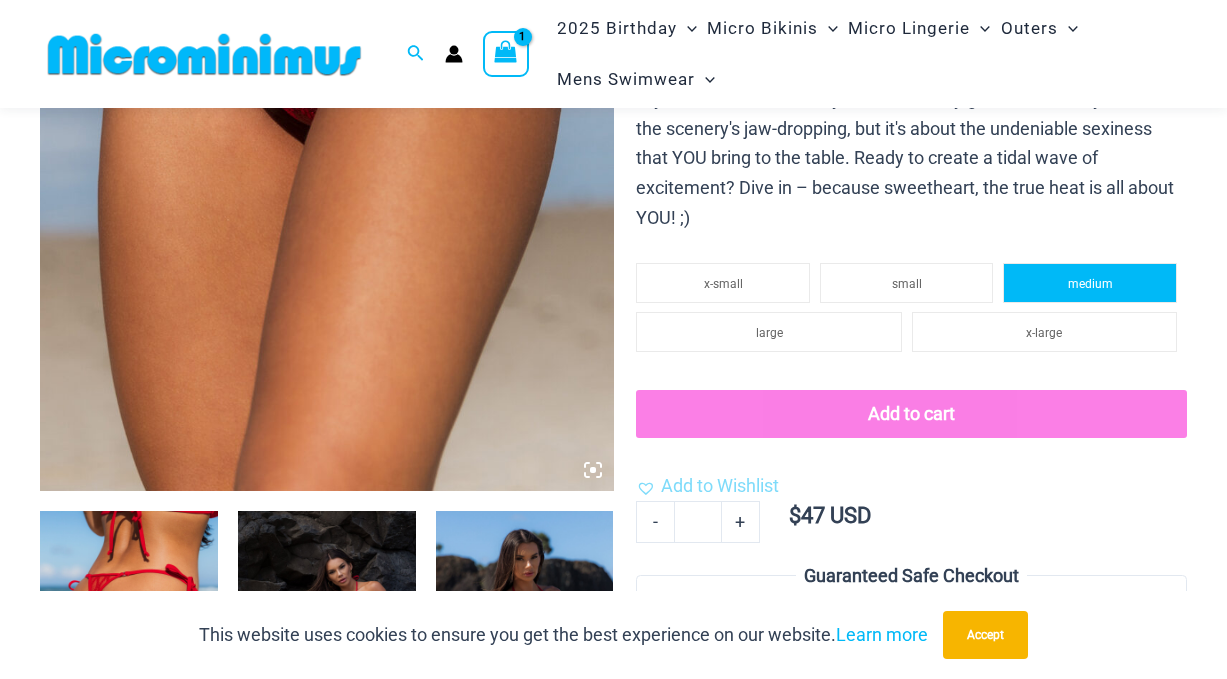 click on "medium" 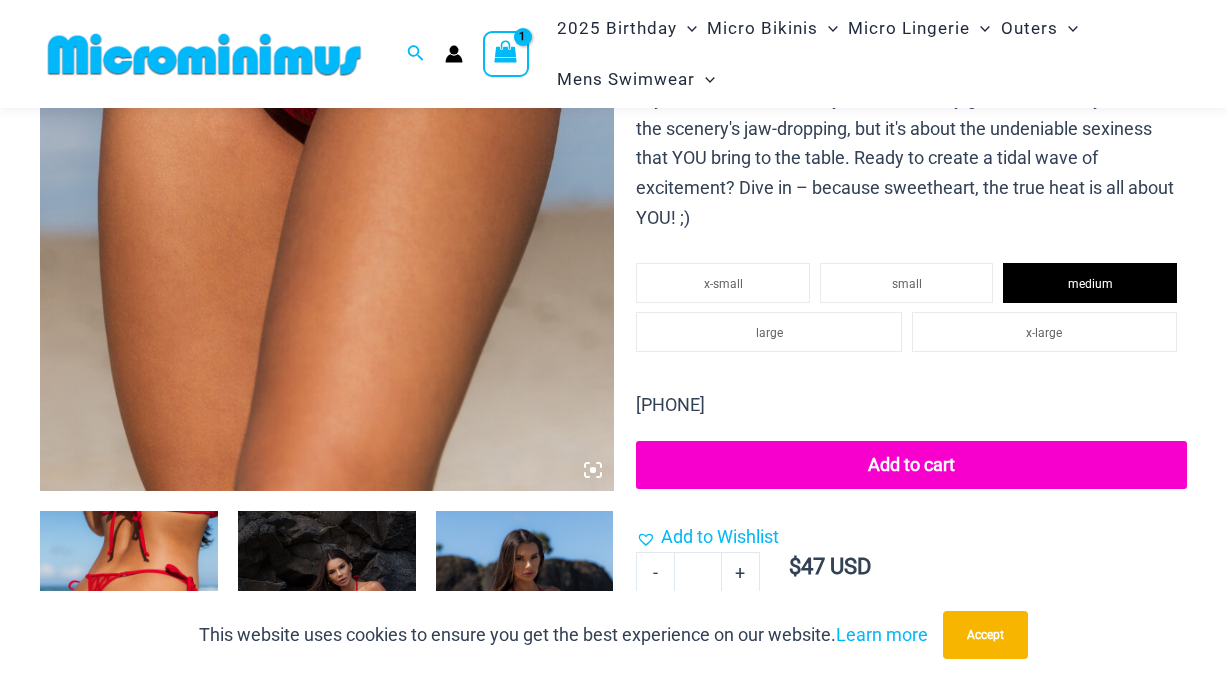 click on "Add to cart" 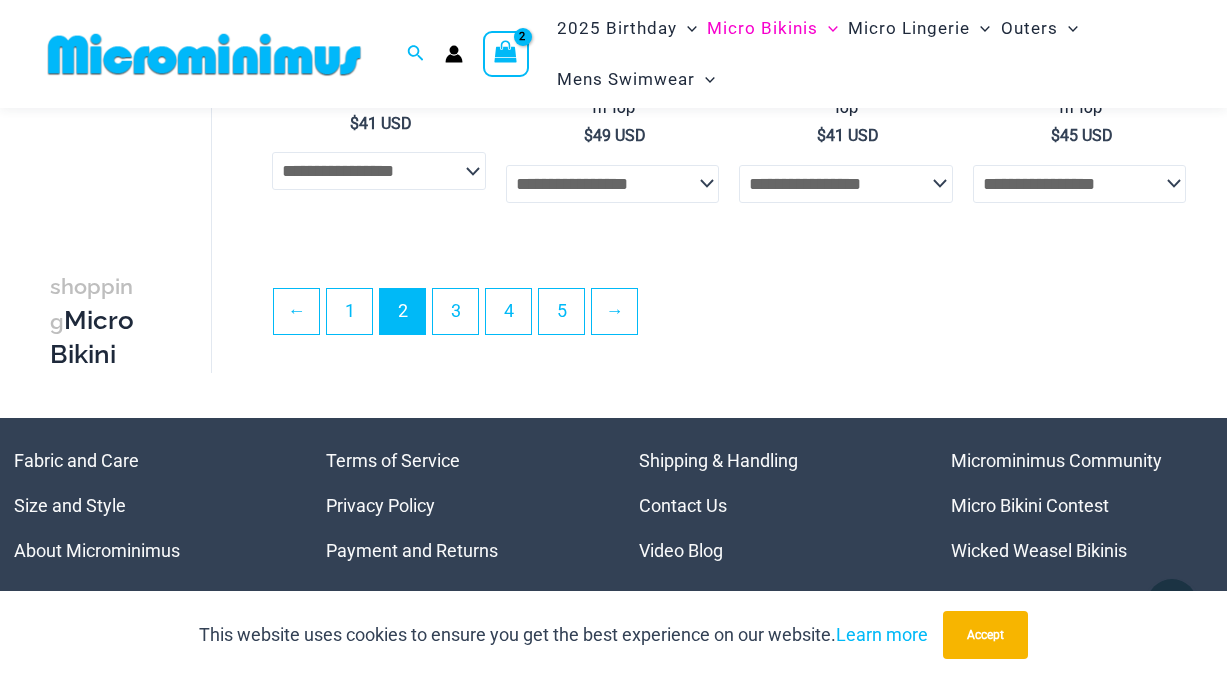 scroll, scrollTop: 4188, scrollLeft: 0, axis: vertical 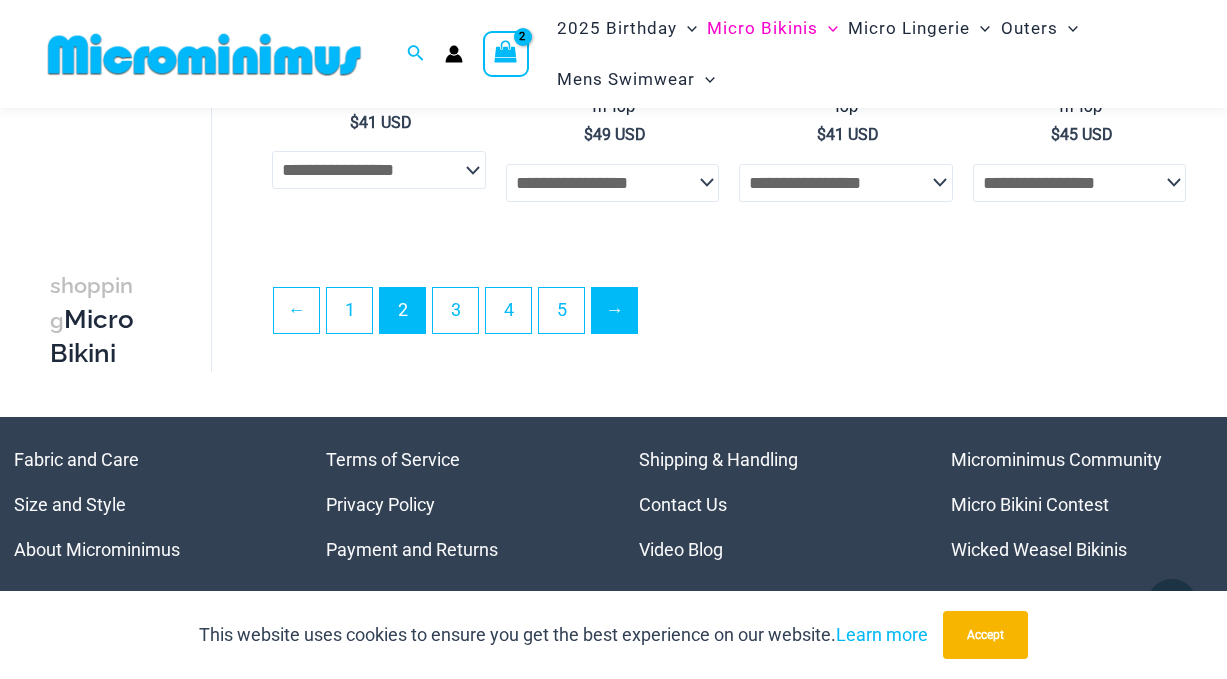 click on "→" at bounding box center [614, 310] 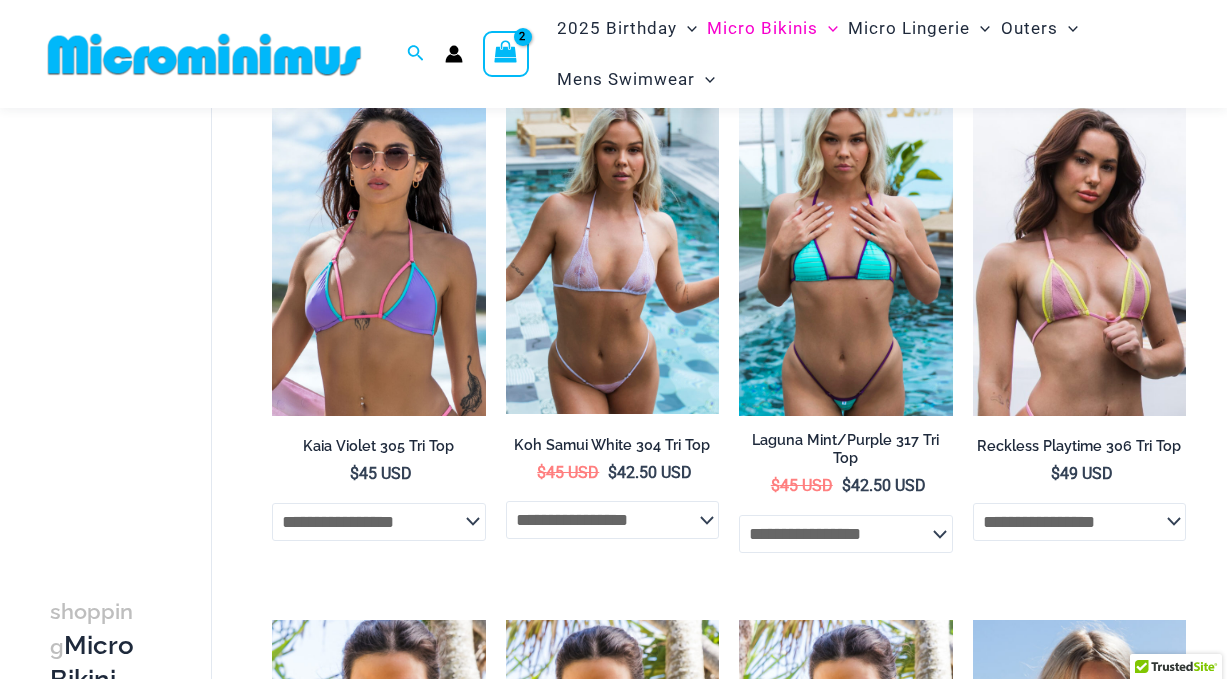 scroll, scrollTop: 171, scrollLeft: 0, axis: vertical 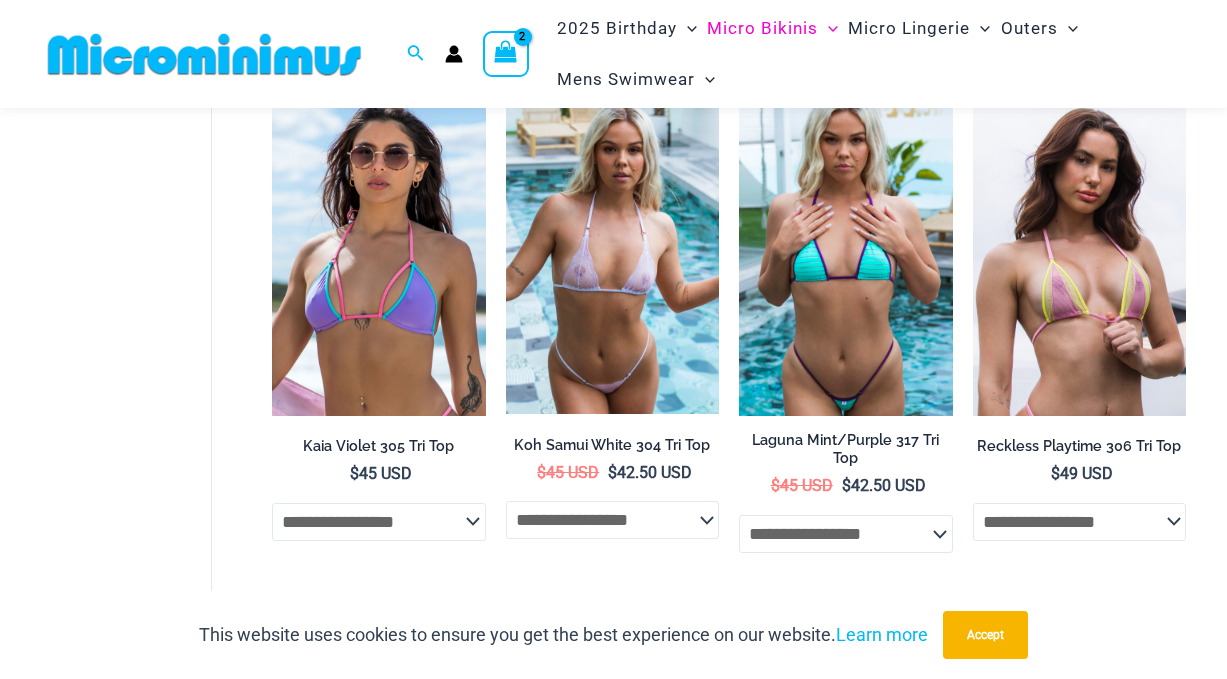click at bounding box center [612, 254] 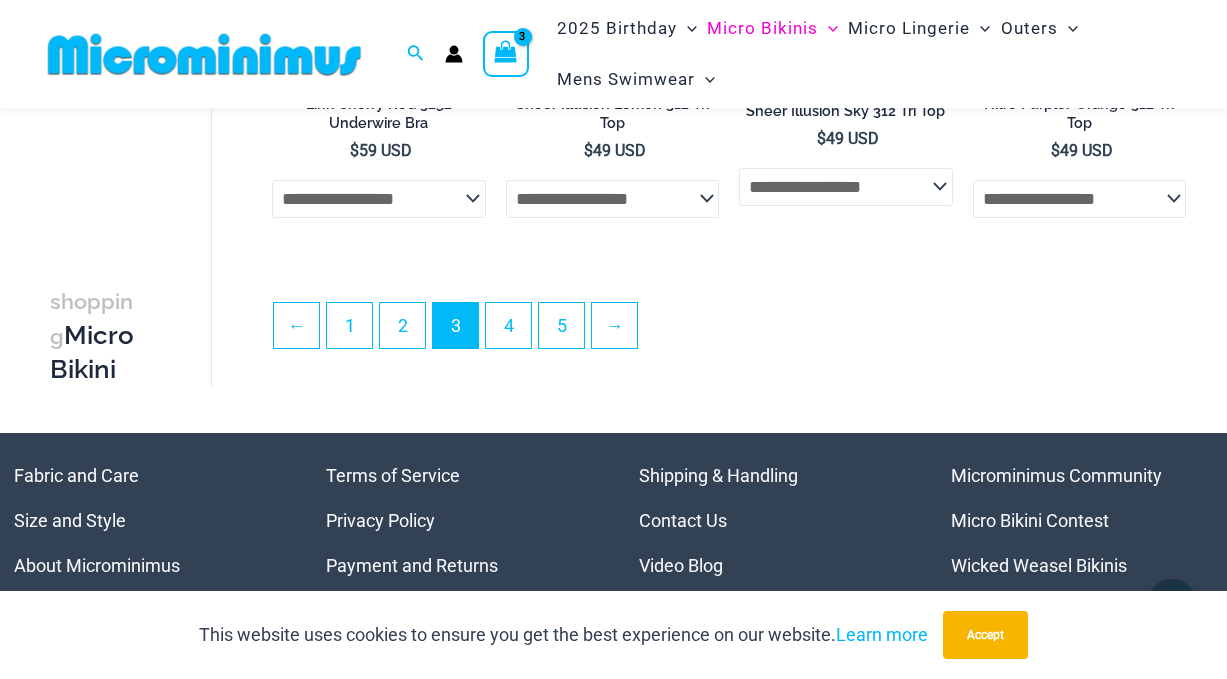 scroll, scrollTop: 4213, scrollLeft: 0, axis: vertical 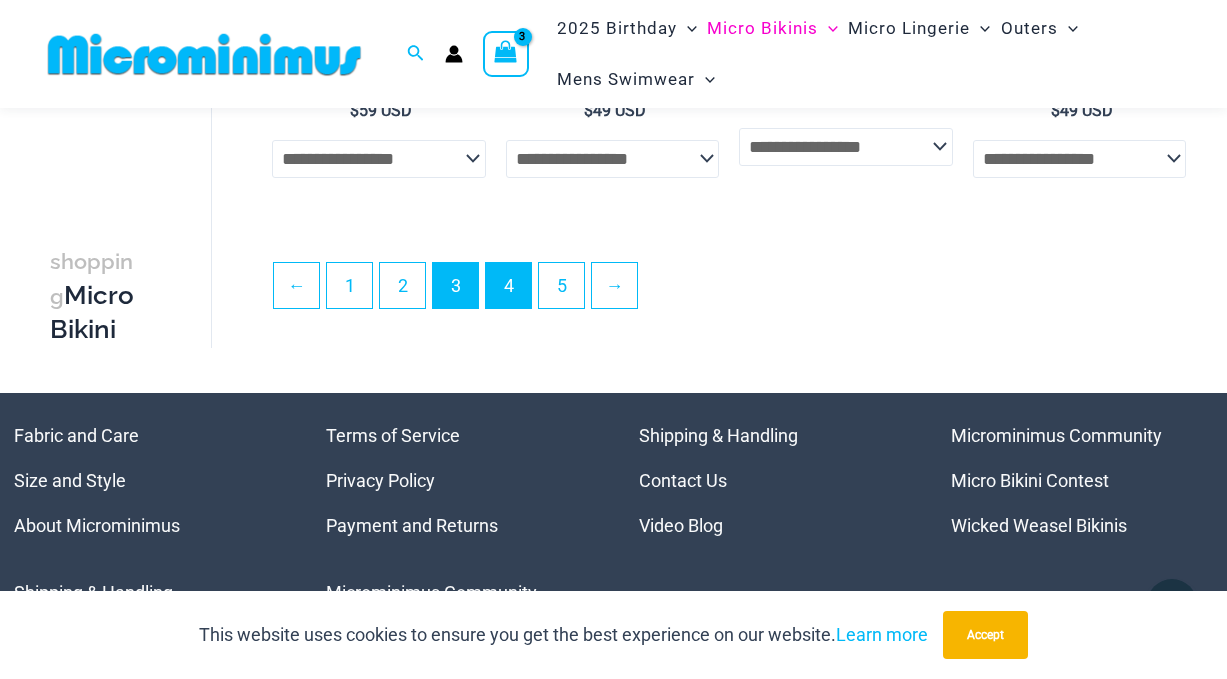 click on "4" at bounding box center [508, 285] 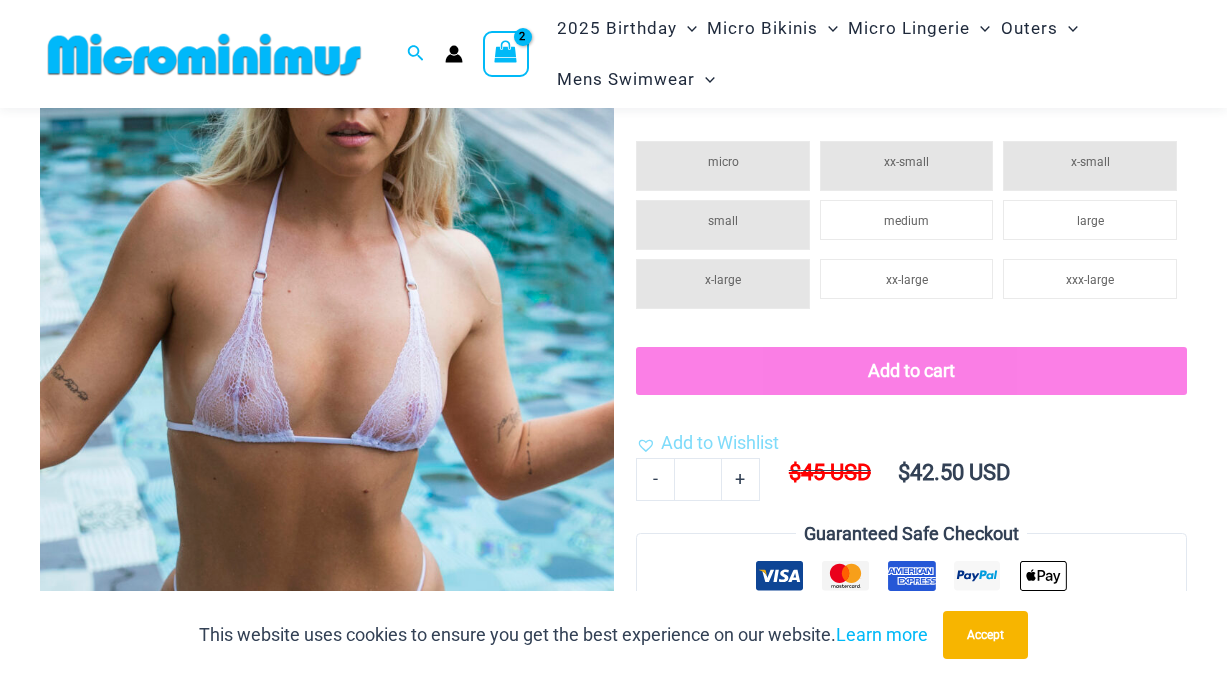 scroll, scrollTop: 339, scrollLeft: 0, axis: vertical 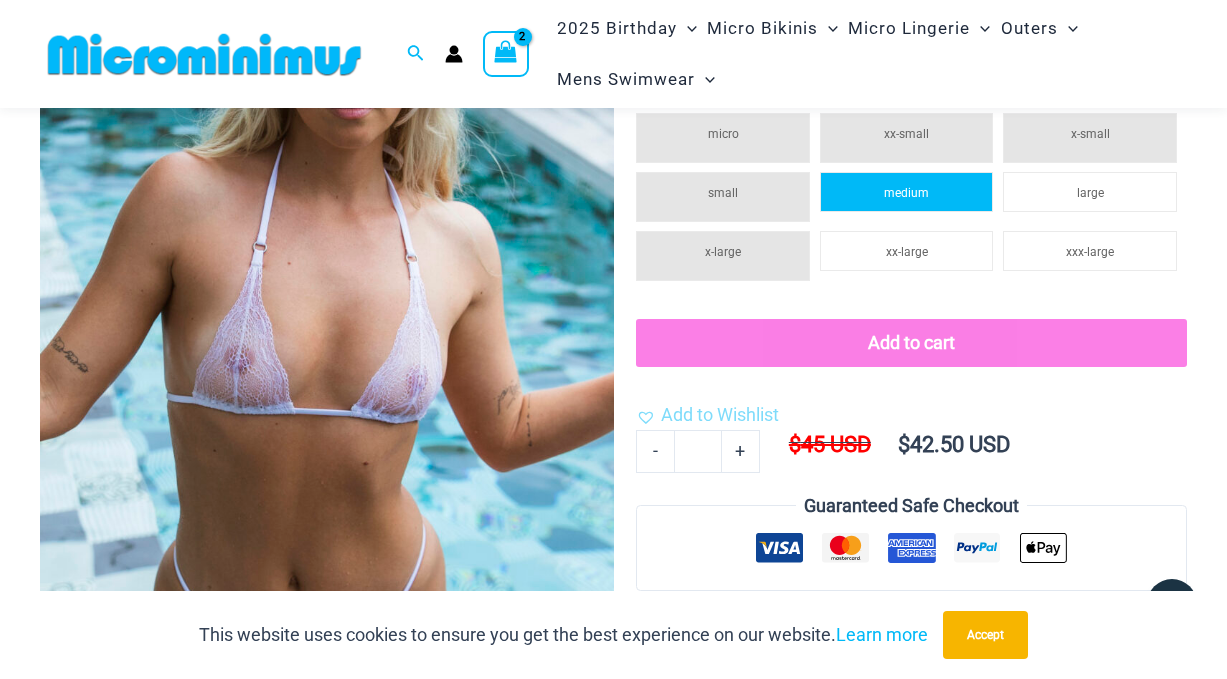 click on "medium" 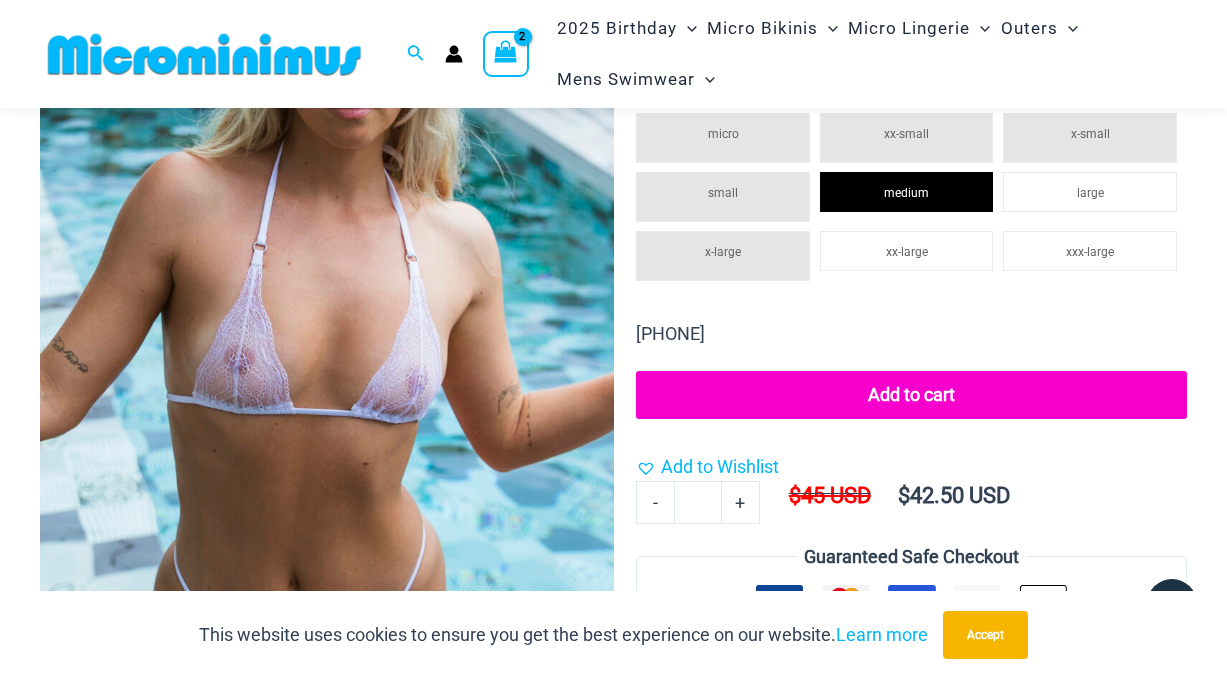 click on "Add to cart" 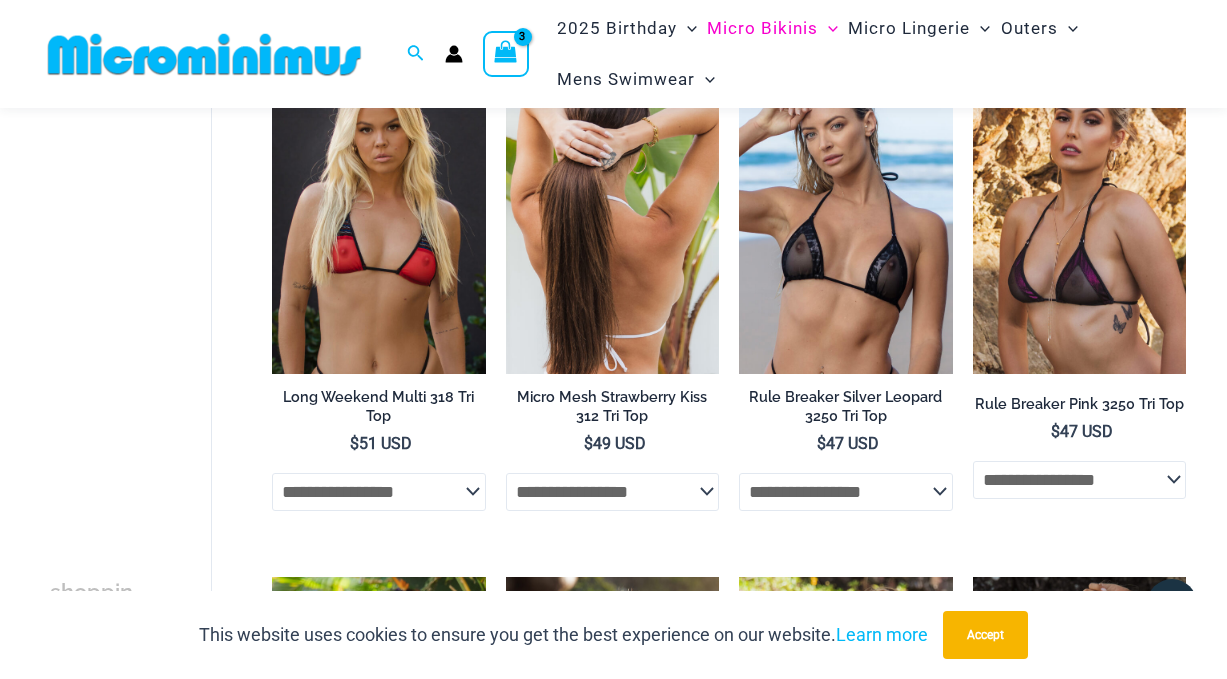 scroll, scrollTop: 734, scrollLeft: 0, axis: vertical 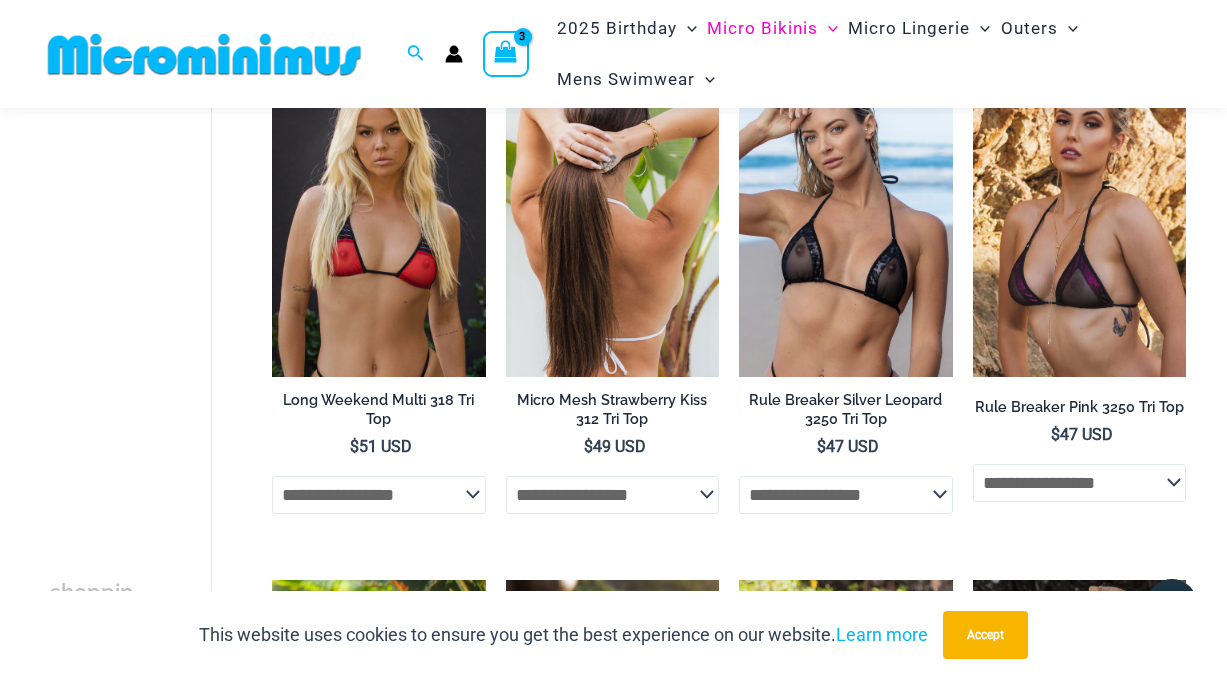 click at bounding box center [612, 216] 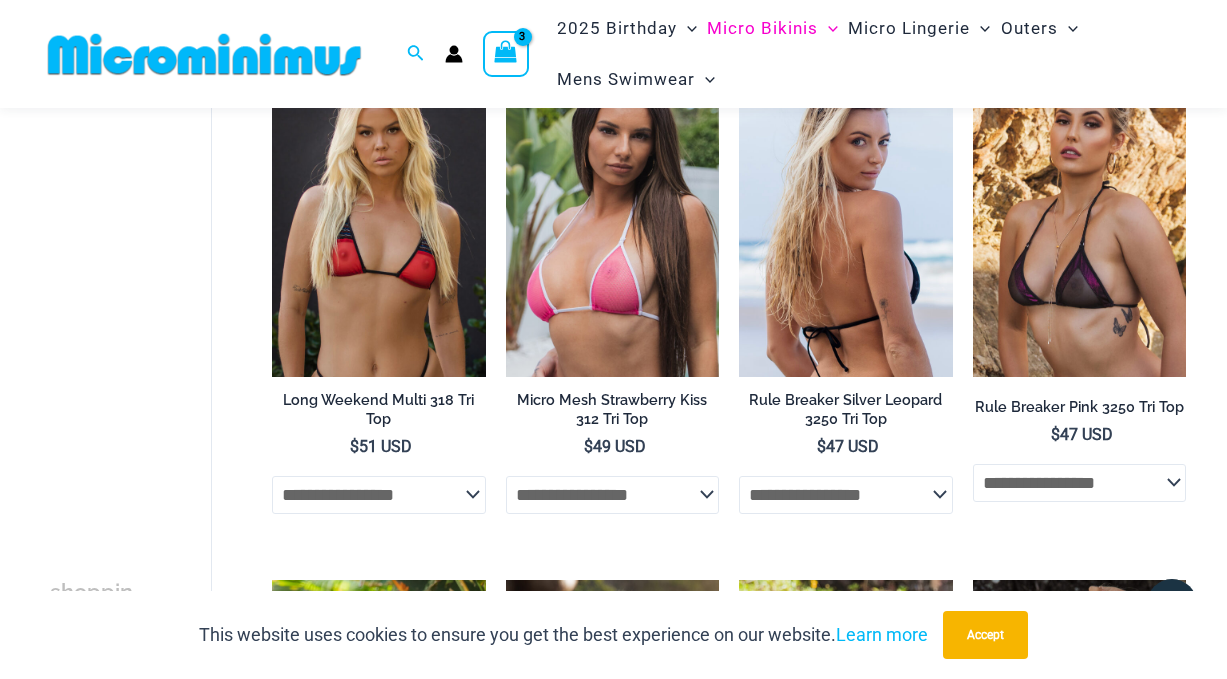 click at bounding box center [845, 216] 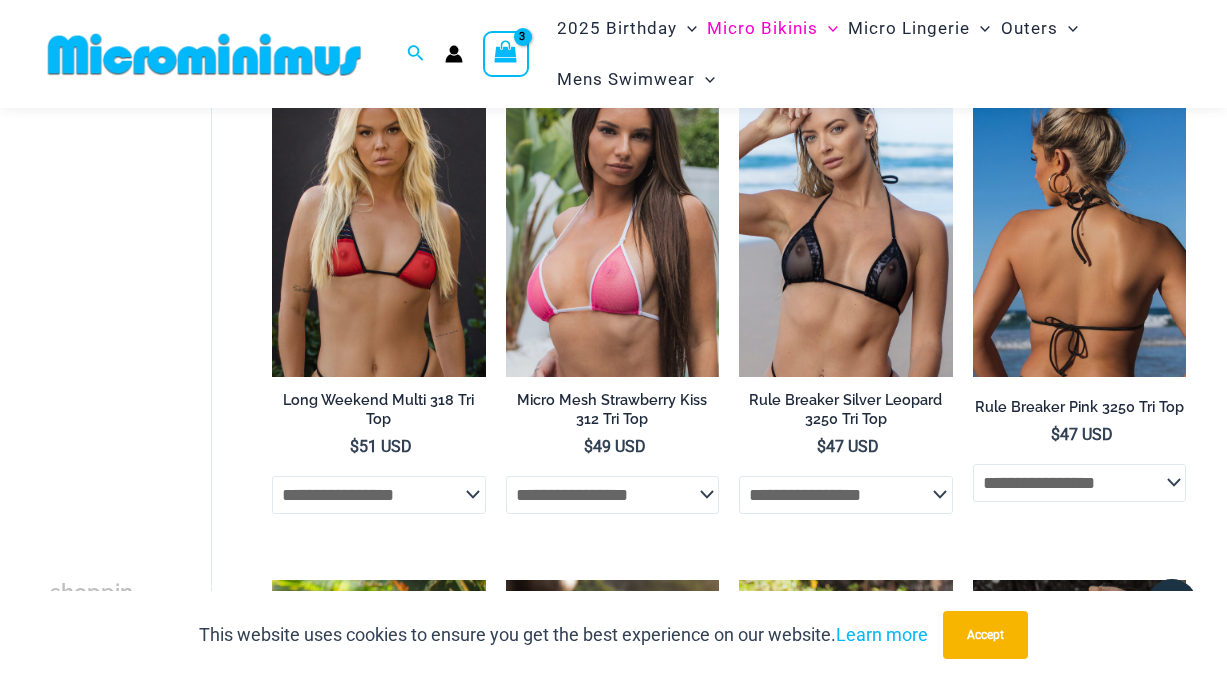 click at bounding box center (1079, 216) 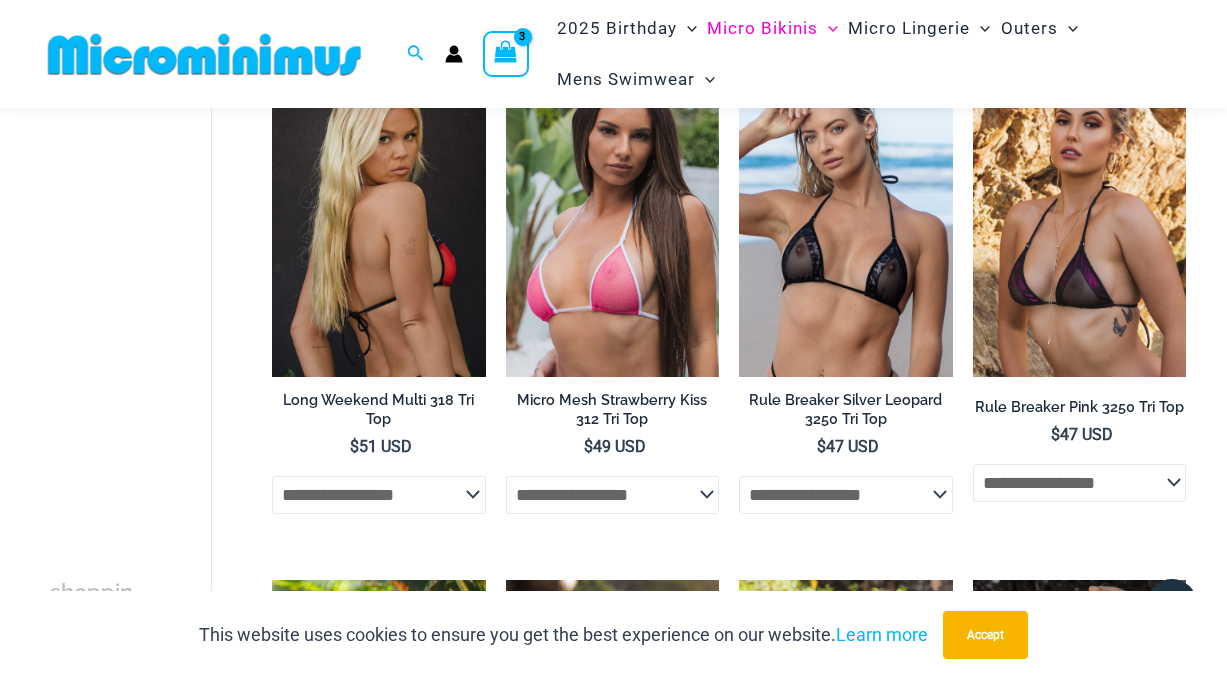 click at bounding box center (378, 216) 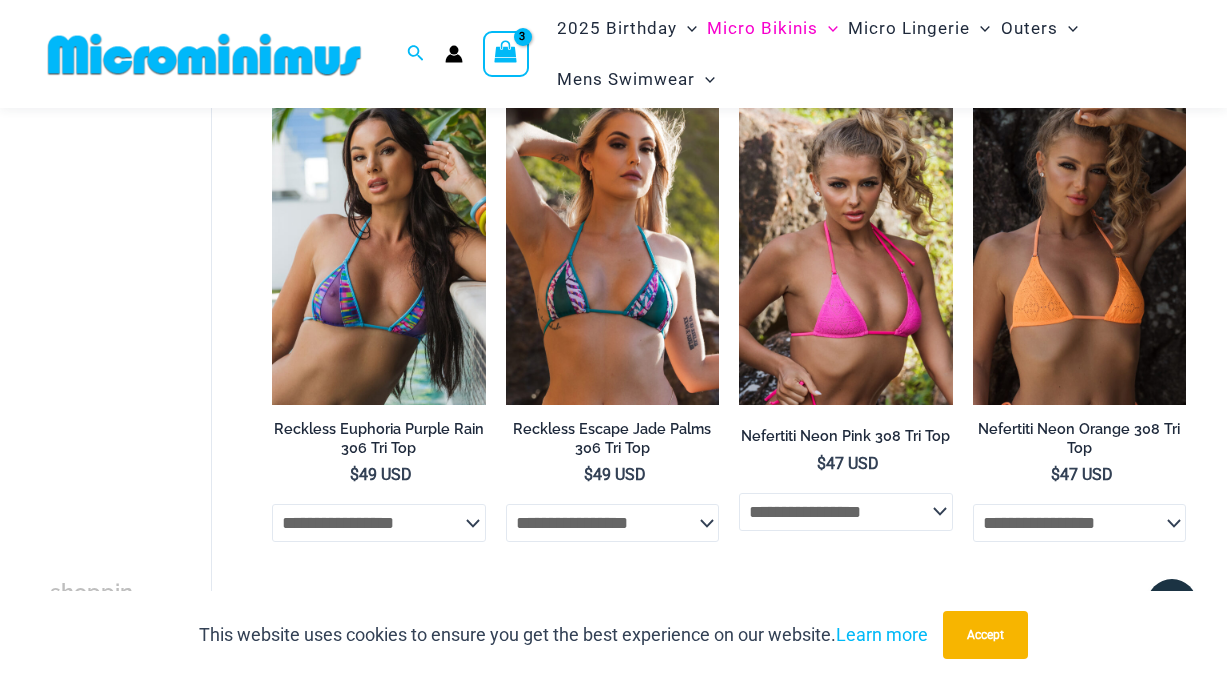 scroll, scrollTop: 1245, scrollLeft: 0, axis: vertical 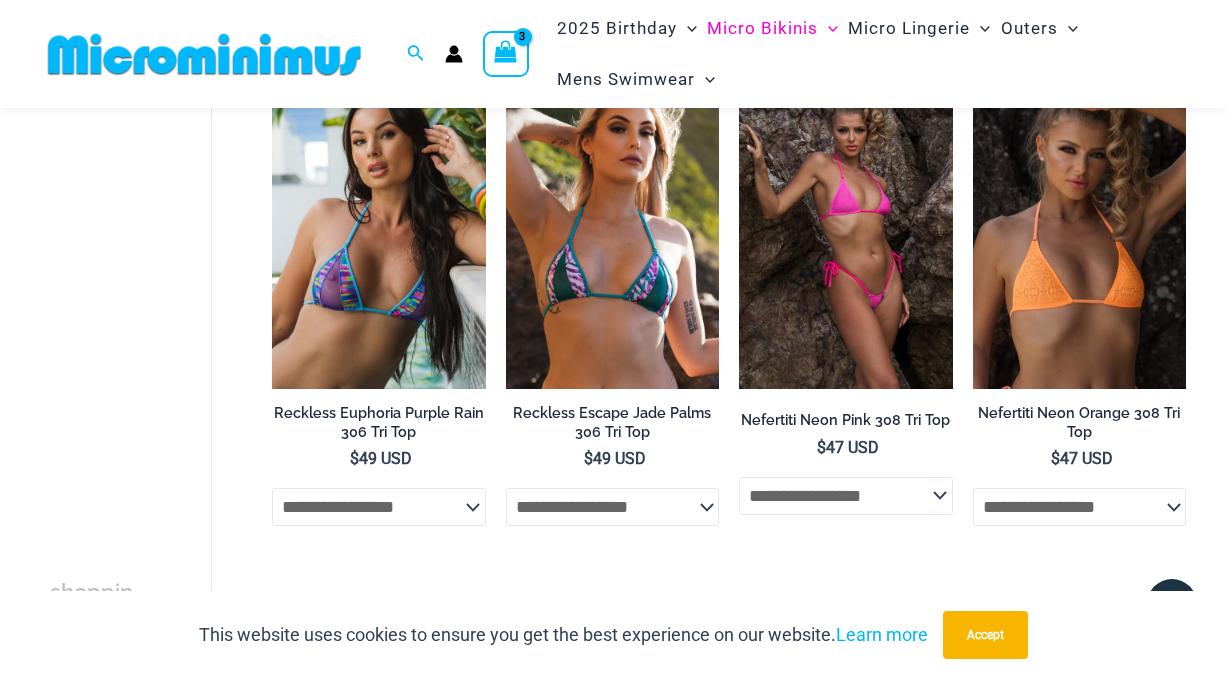 click at bounding box center (845, 229) 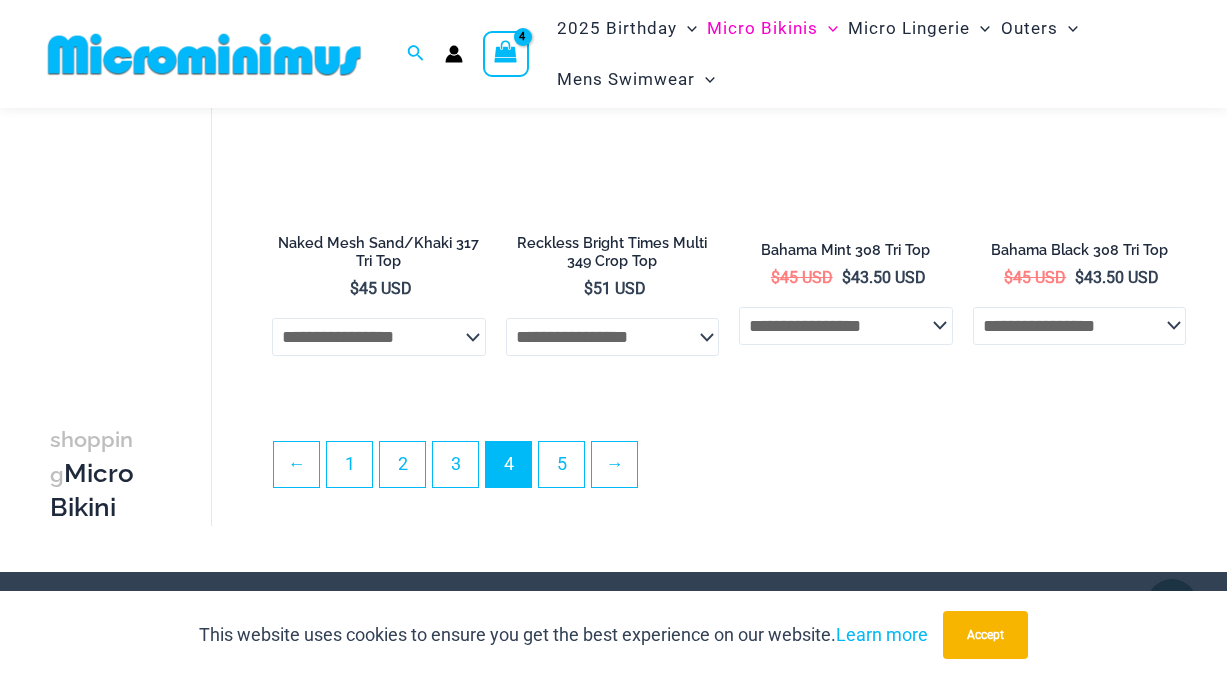 scroll, scrollTop: 4047, scrollLeft: 0, axis: vertical 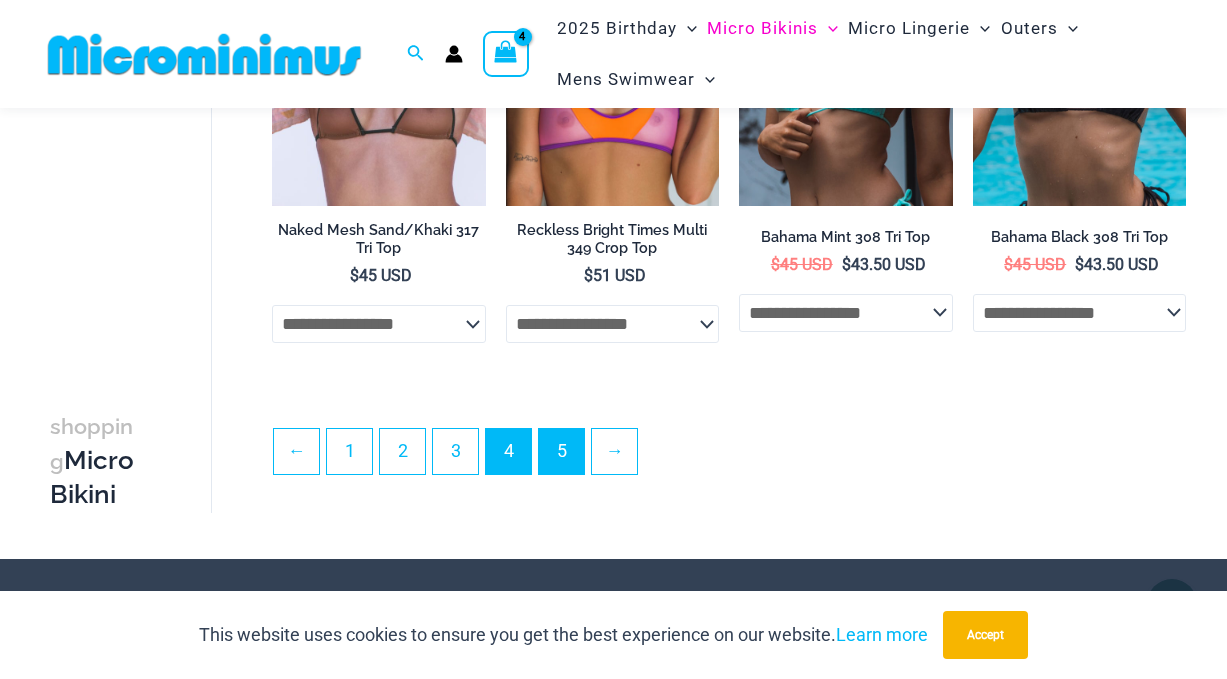 click on "5" at bounding box center [561, 451] 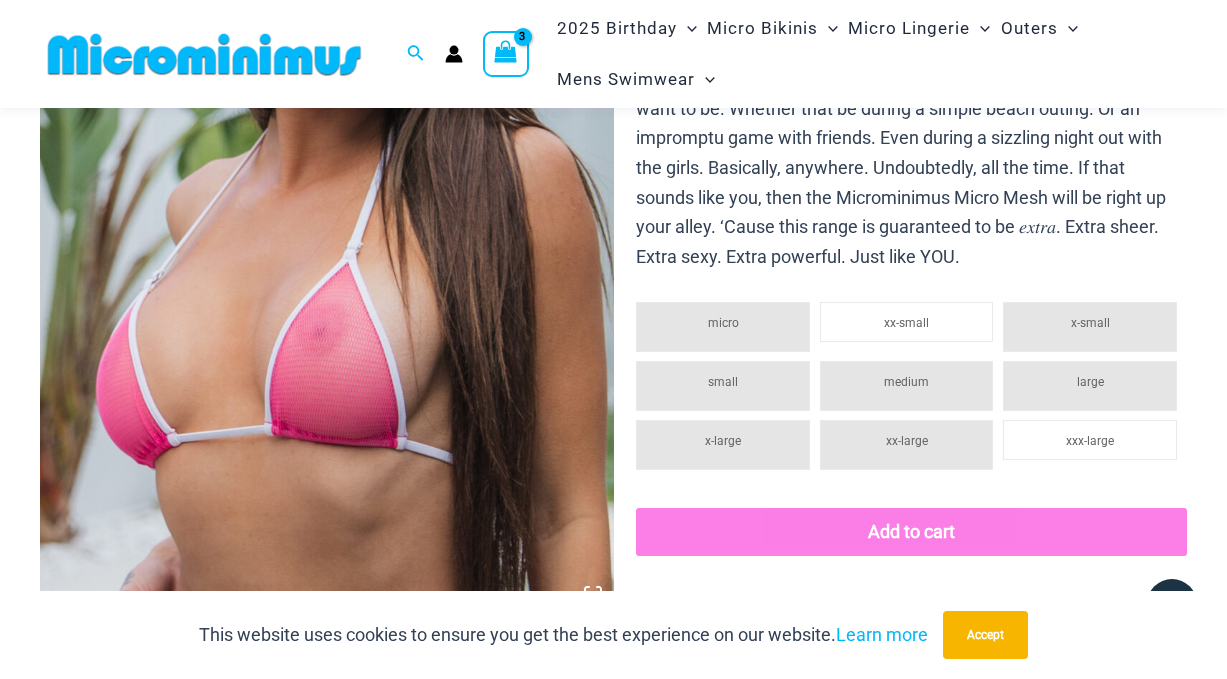 scroll, scrollTop: 475, scrollLeft: 0, axis: vertical 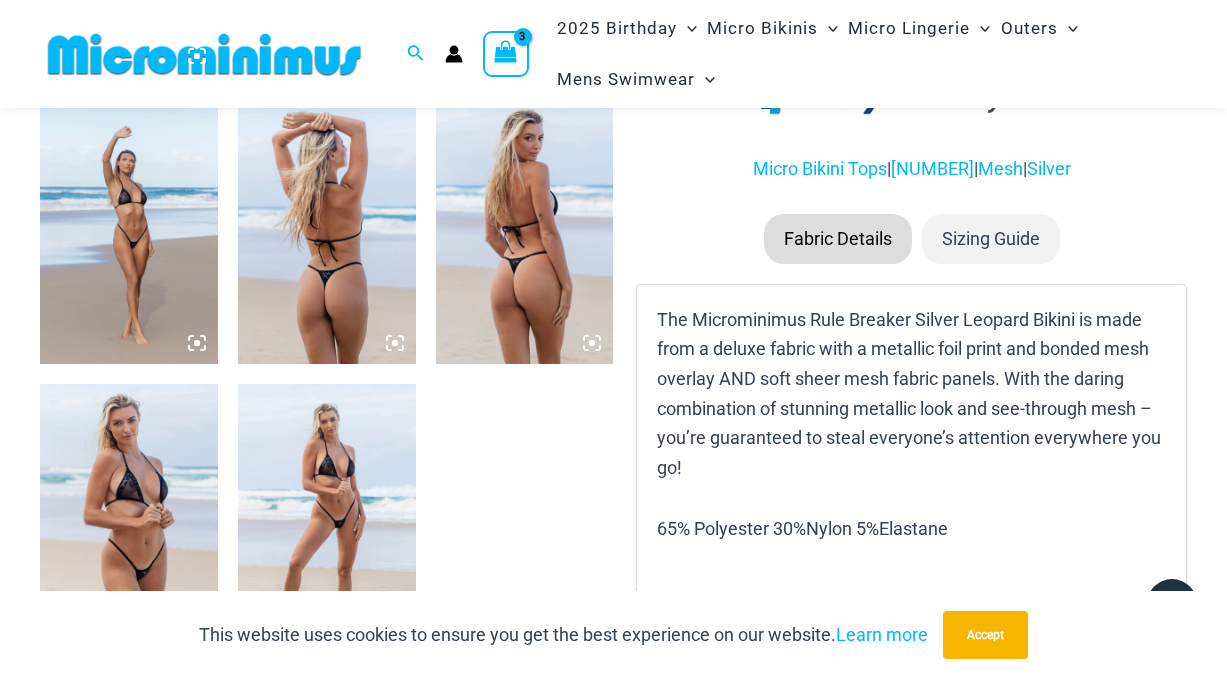 click at bounding box center [129, 230] 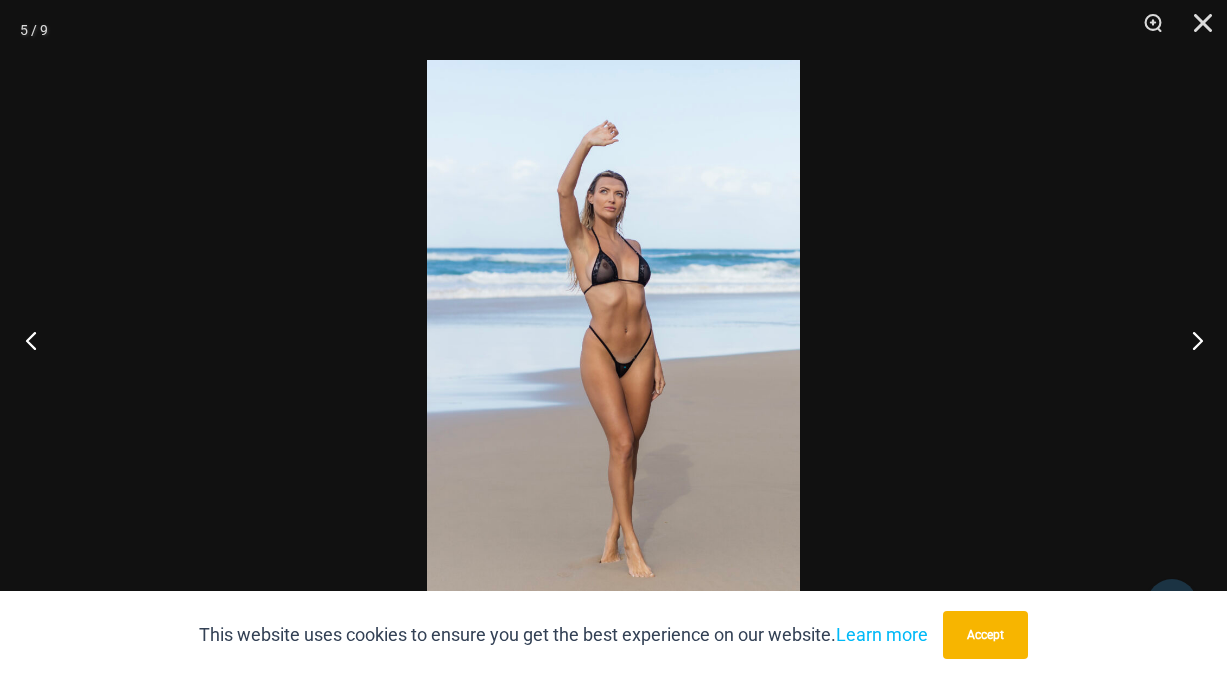click at bounding box center [37, 340] 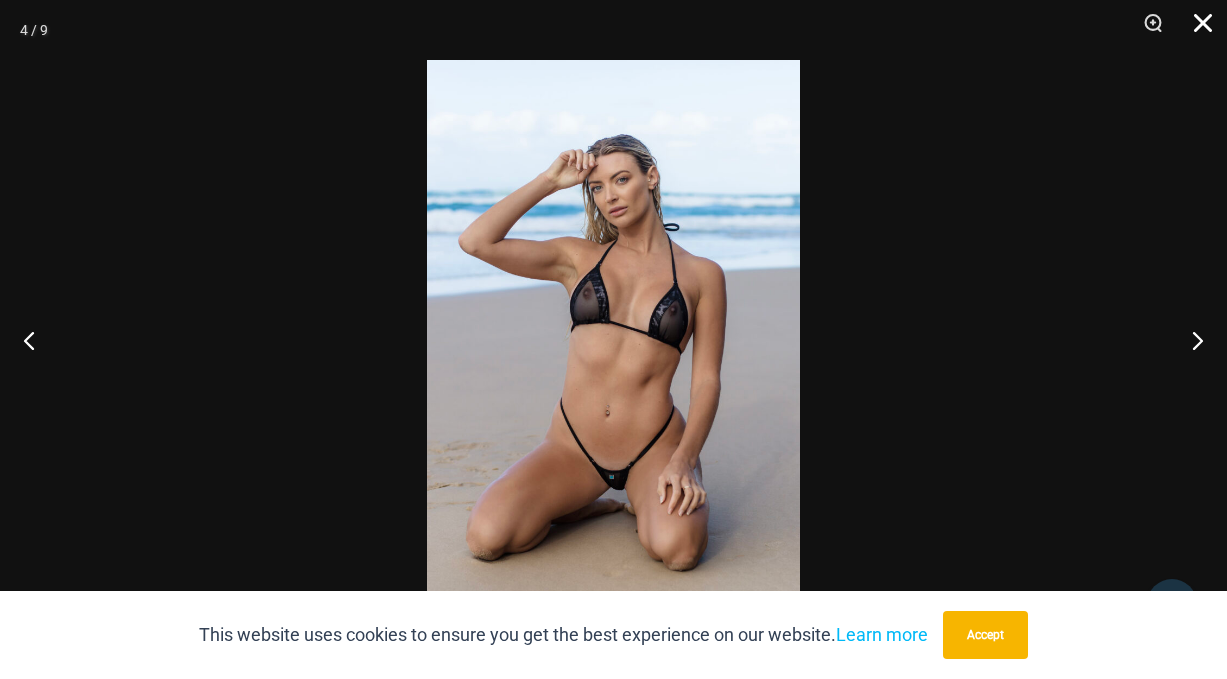 click at bounding box center [1196, 30] 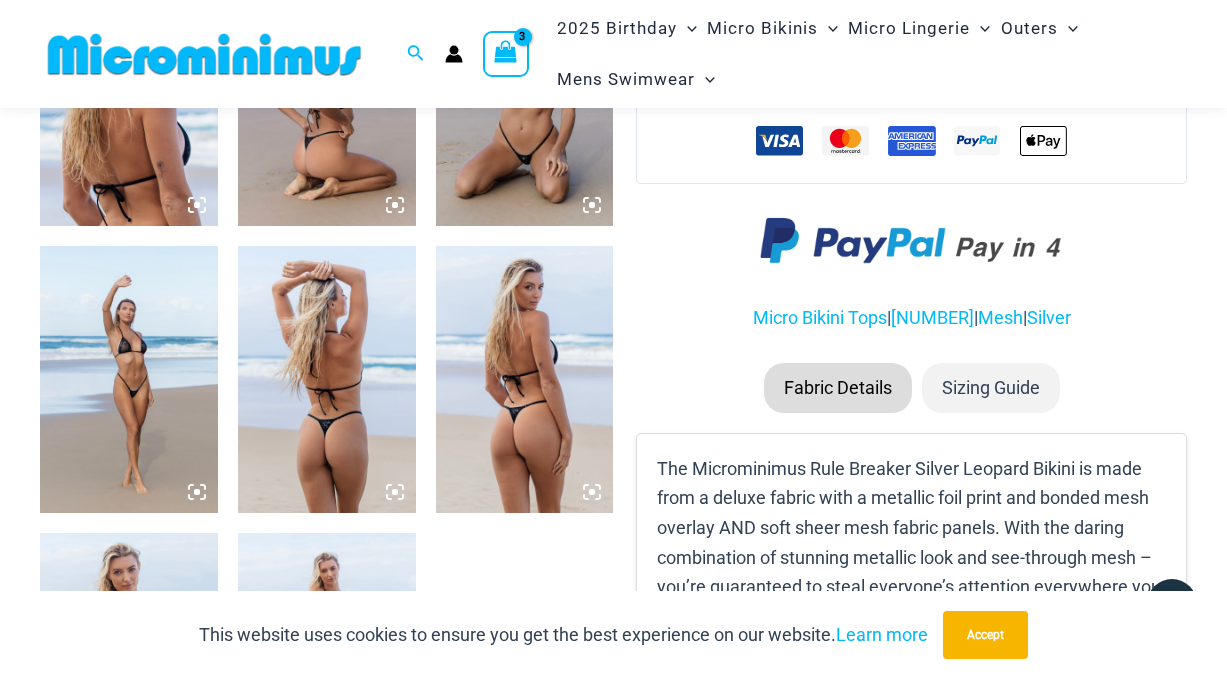scroll, scrollTop: 888, scrollLeft: 0, axis: vertical 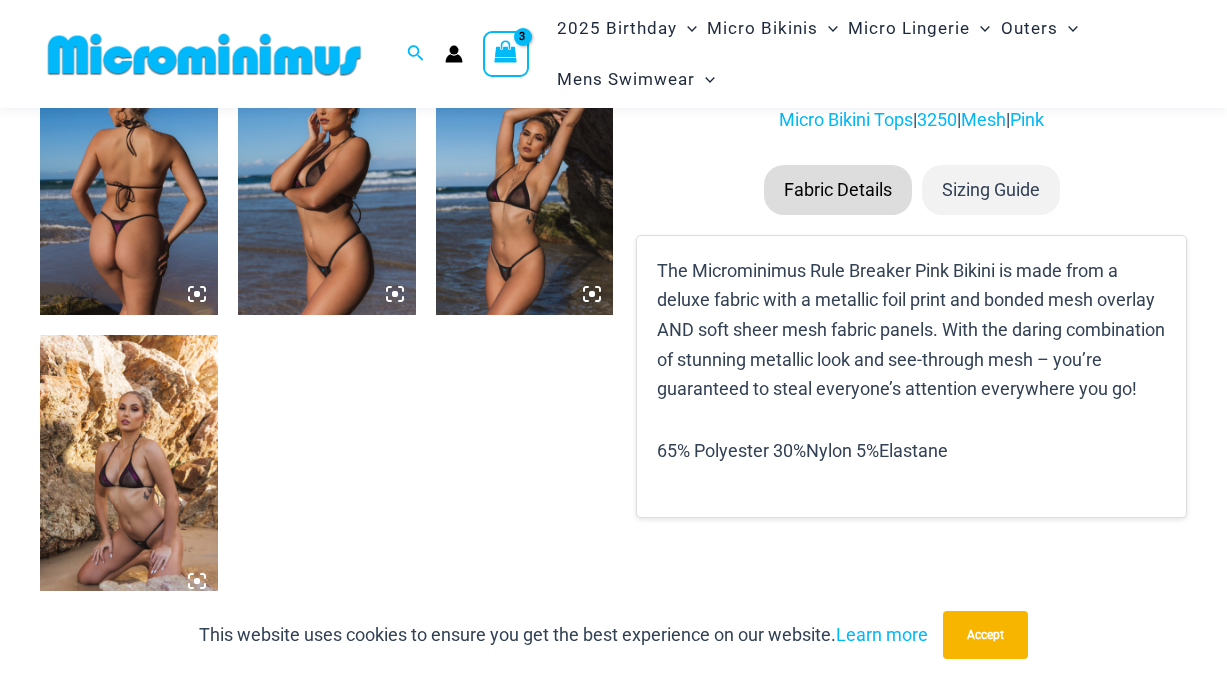 click 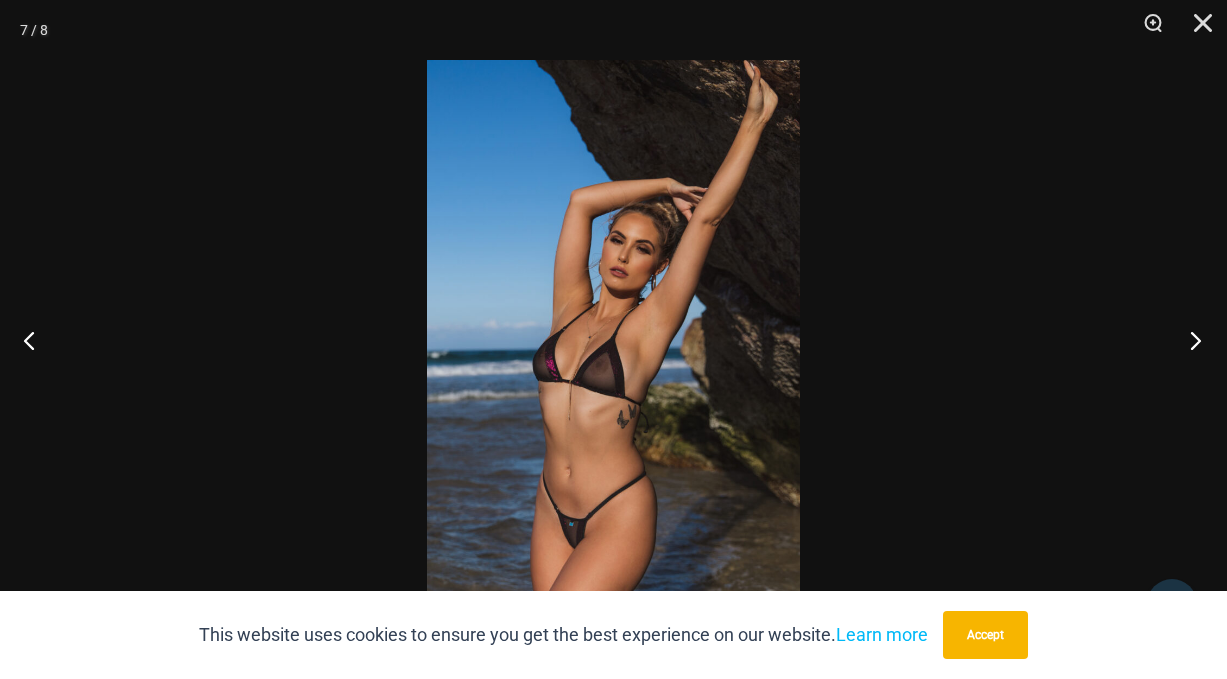 click at bounding box center [1189, 340] 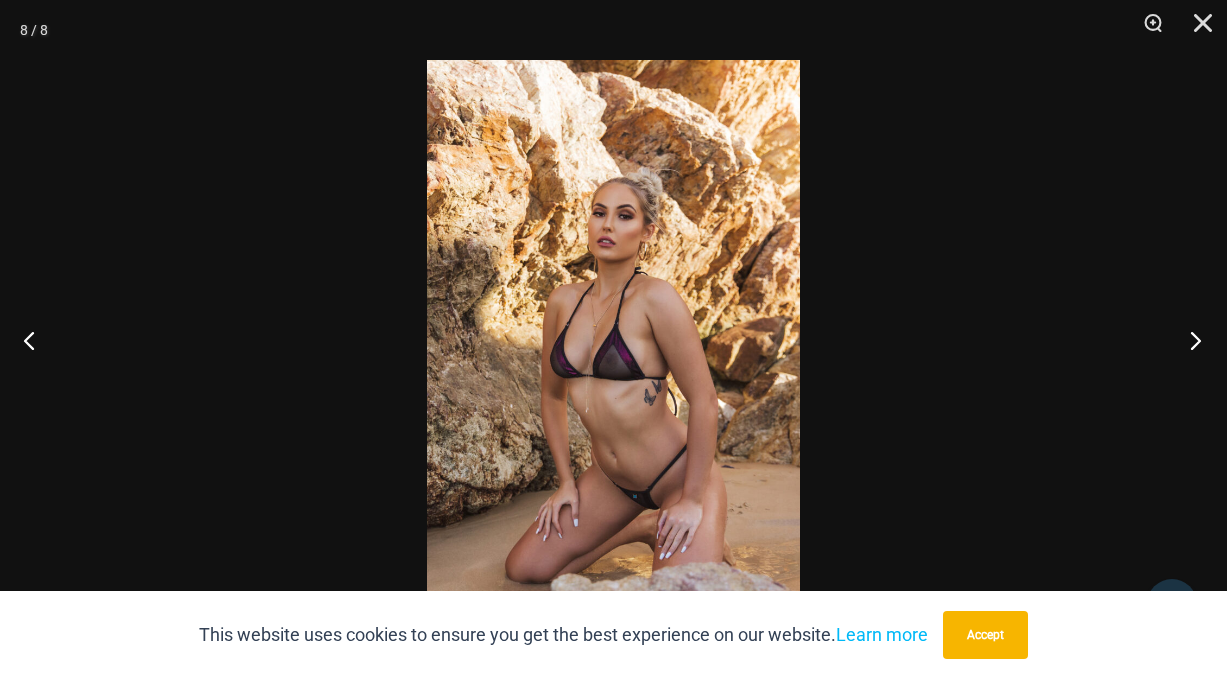 click at bounding box center (1189, 340) 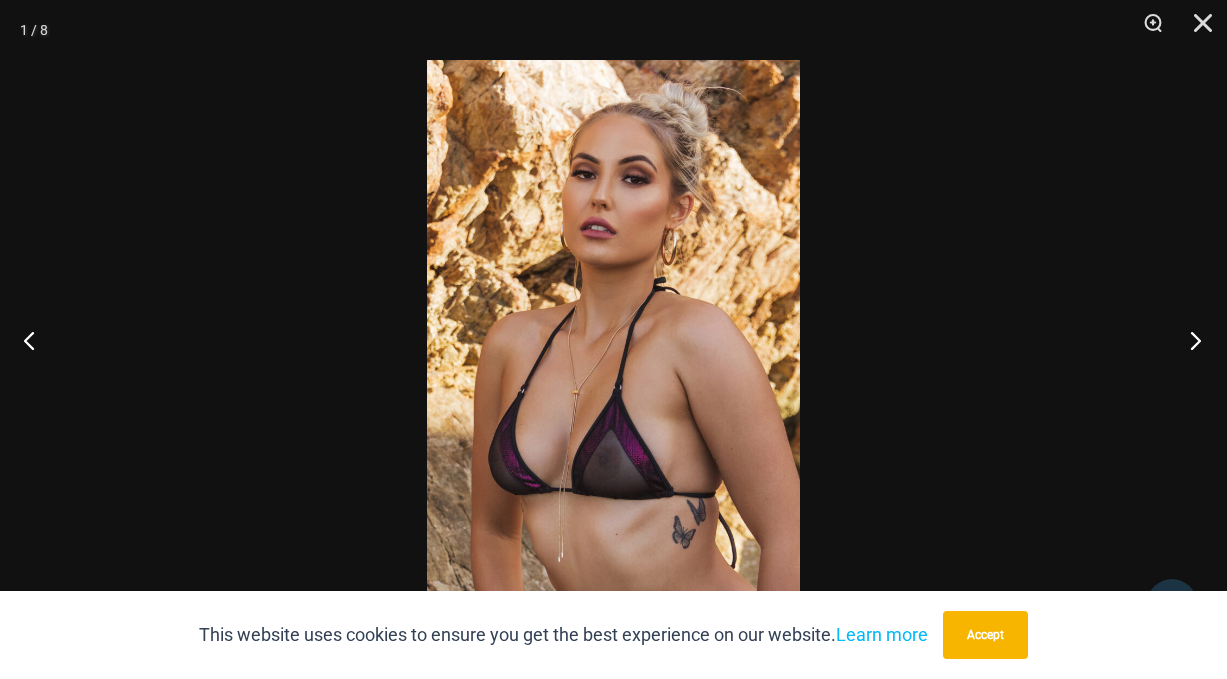 click at bounding box center (1189, 340) 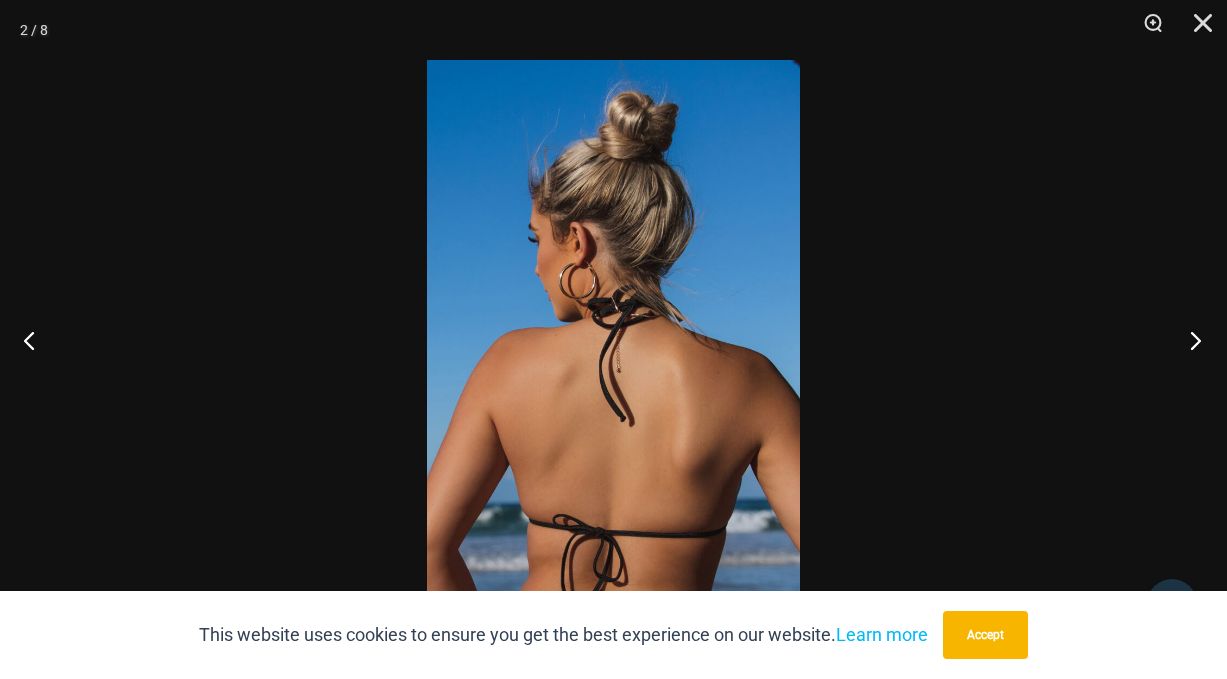 click at bounding box center [1189, 340] 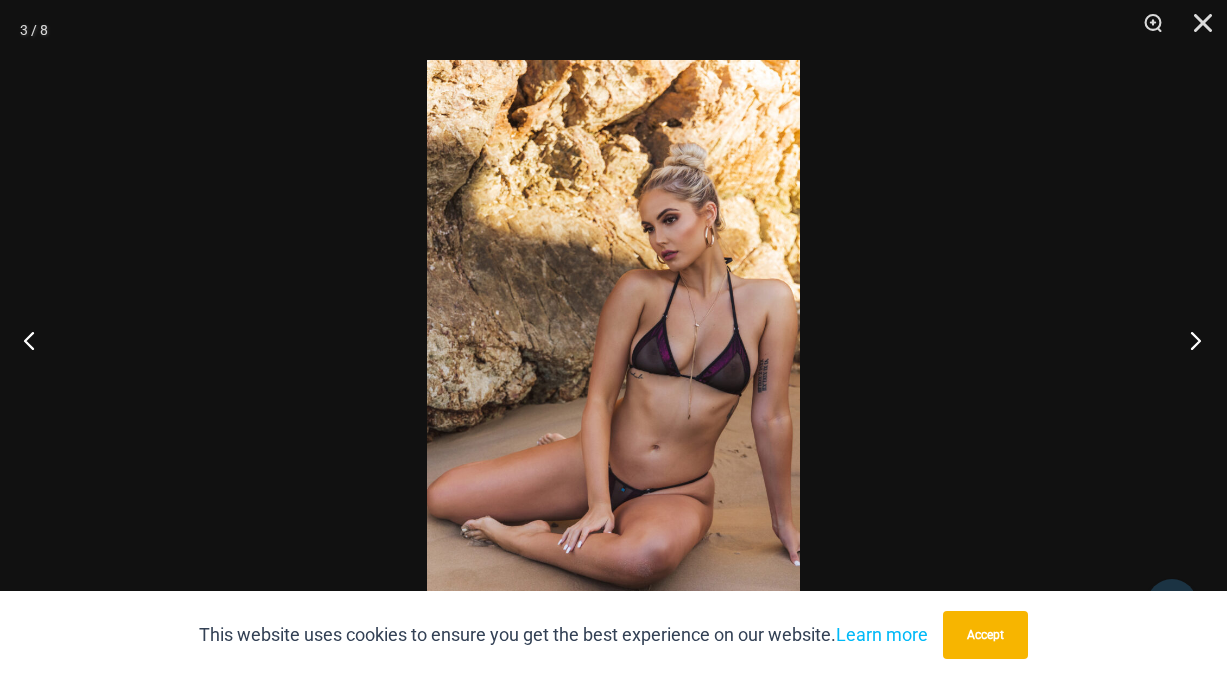 click at bounding box center [1189, 340] 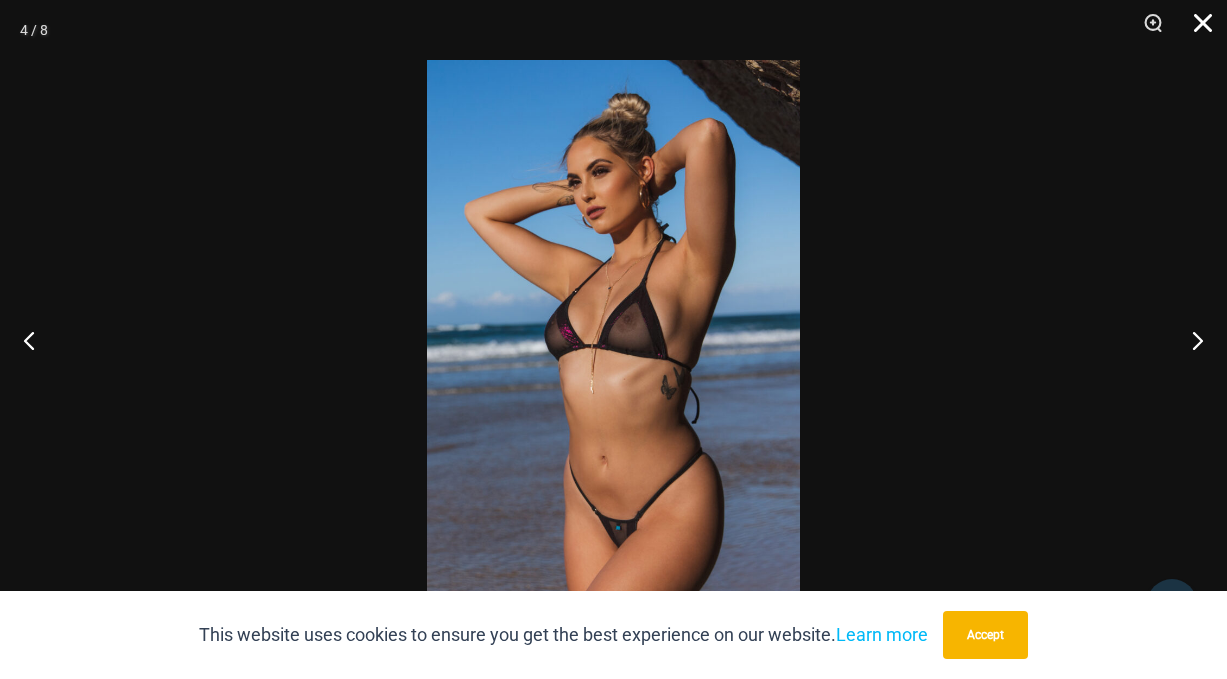 click at bounding box center (1196, 30) 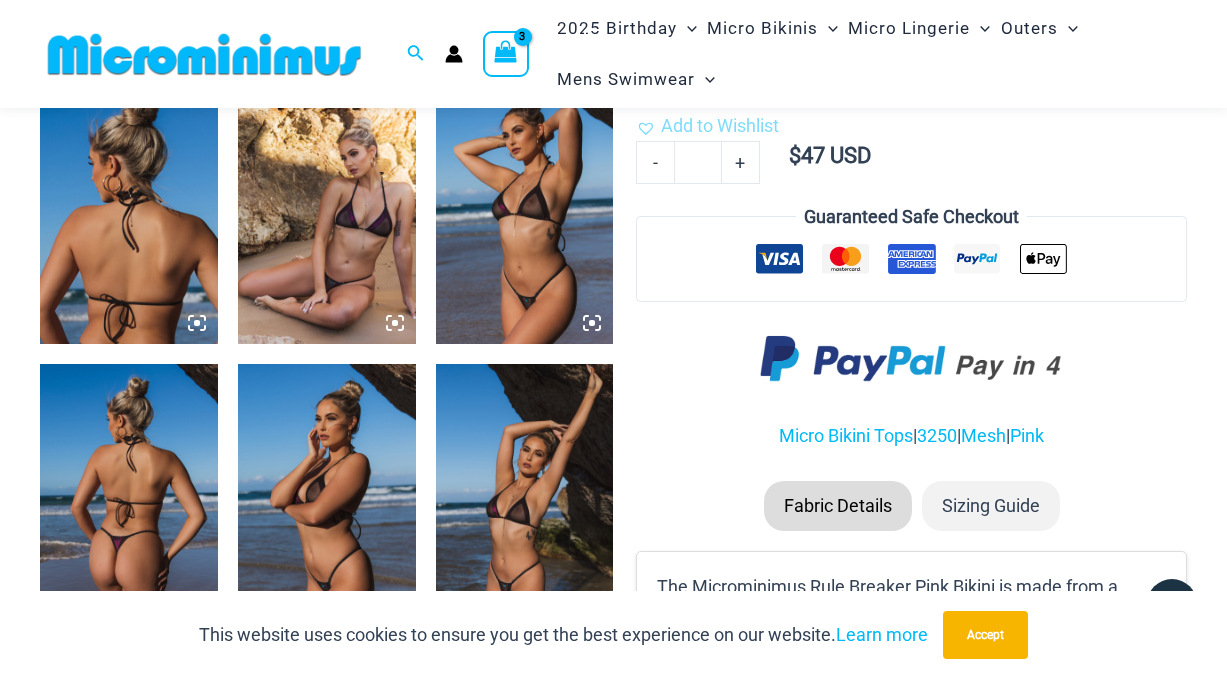 scroll, scrollTop: 999, scrollLeft: 0, axis: vertical 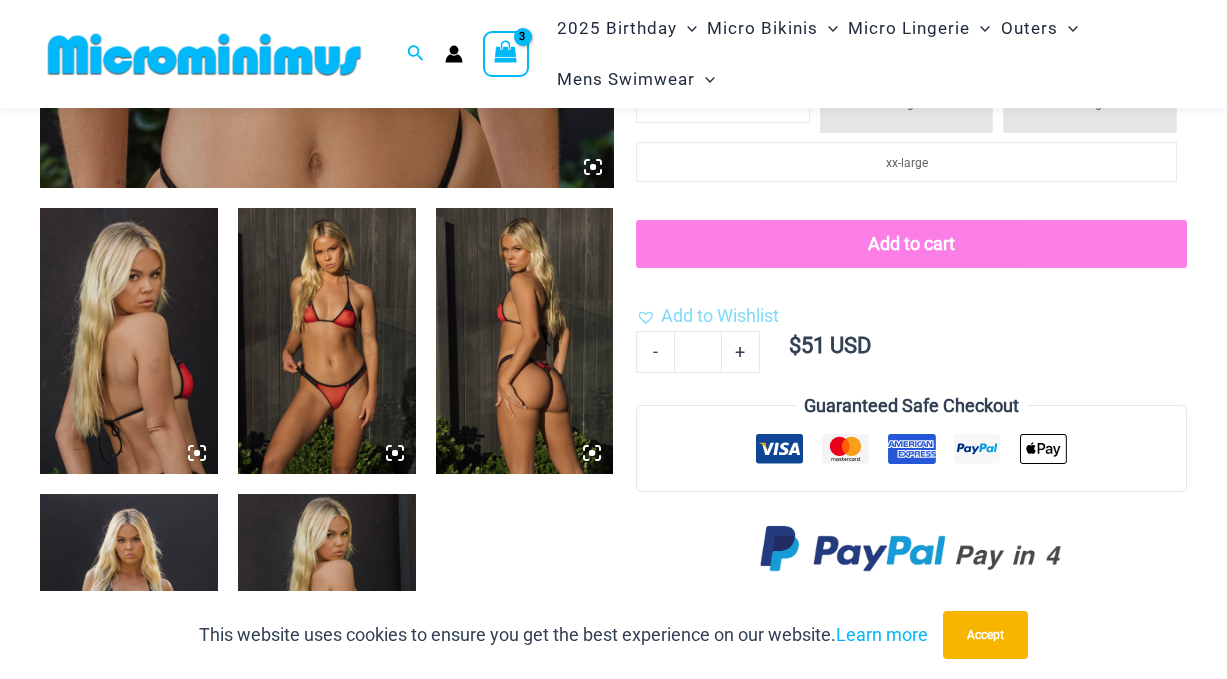 click at bounding box center [327, 341] 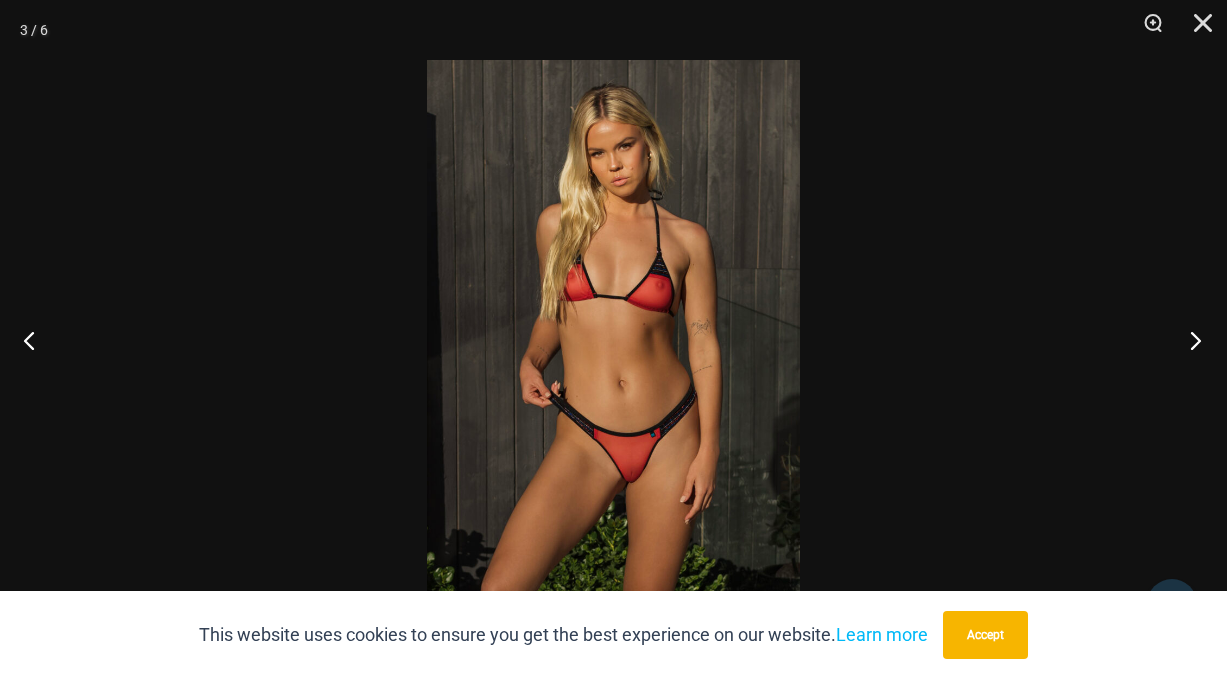 click at bounding box center [1189, 340] 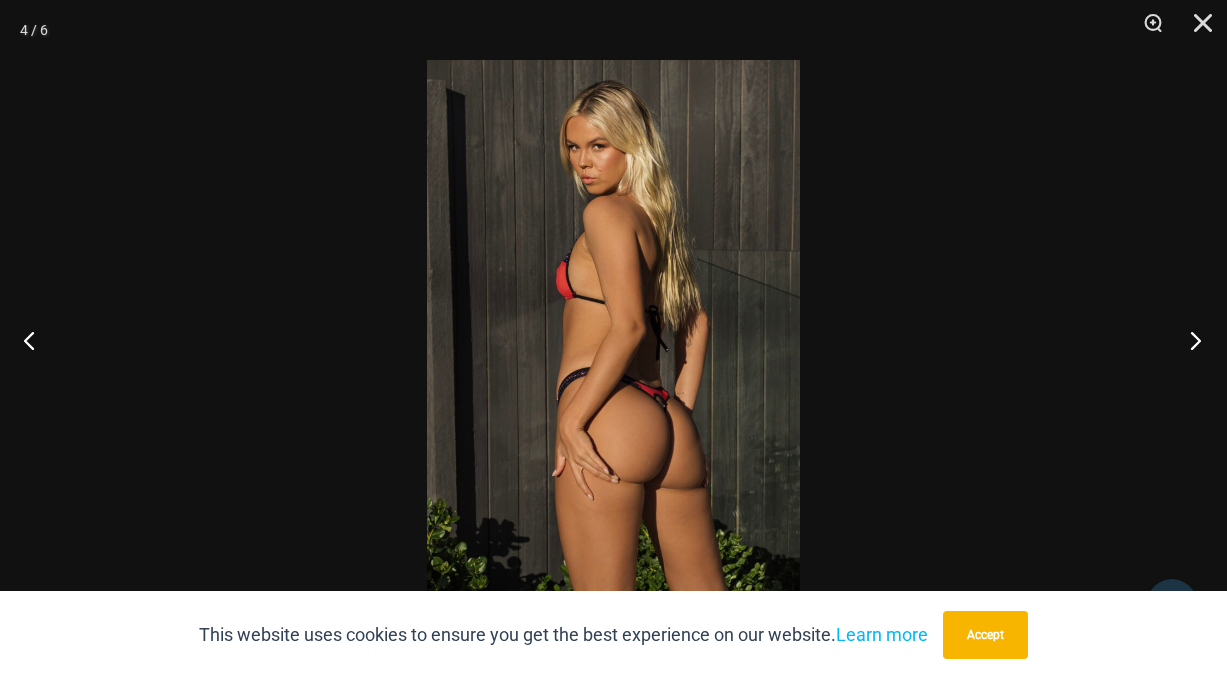 click at bounding box center [1189, 340] 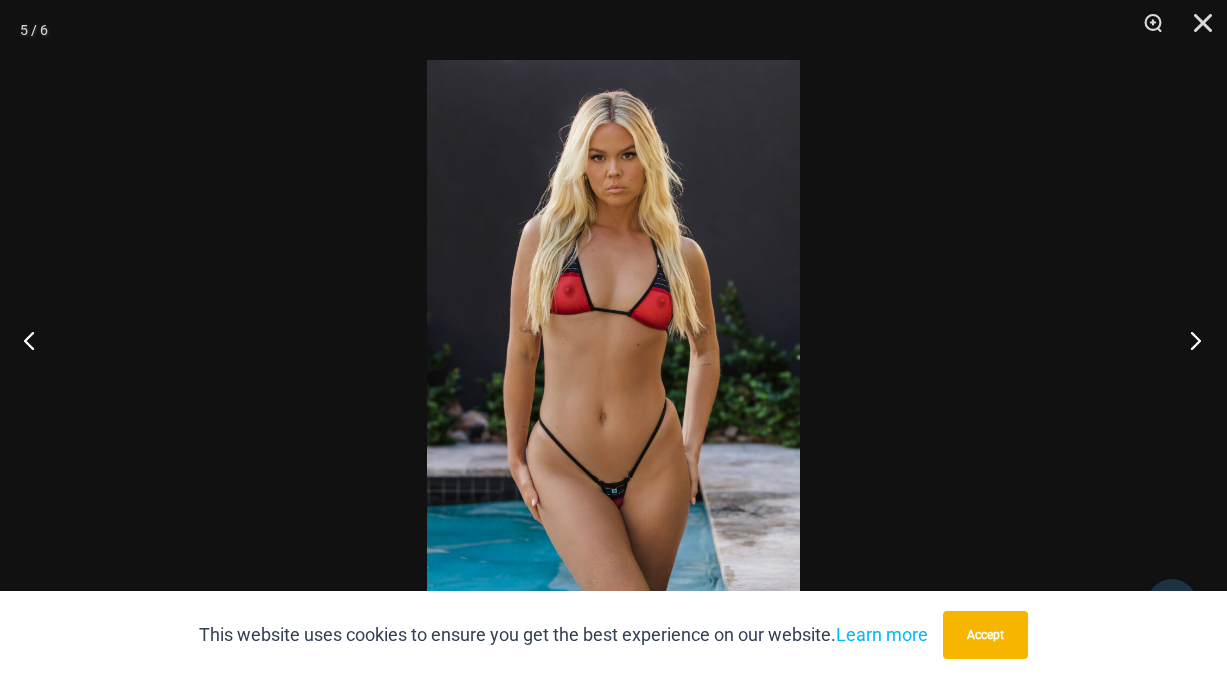 click at bounding box center (1189, 340) 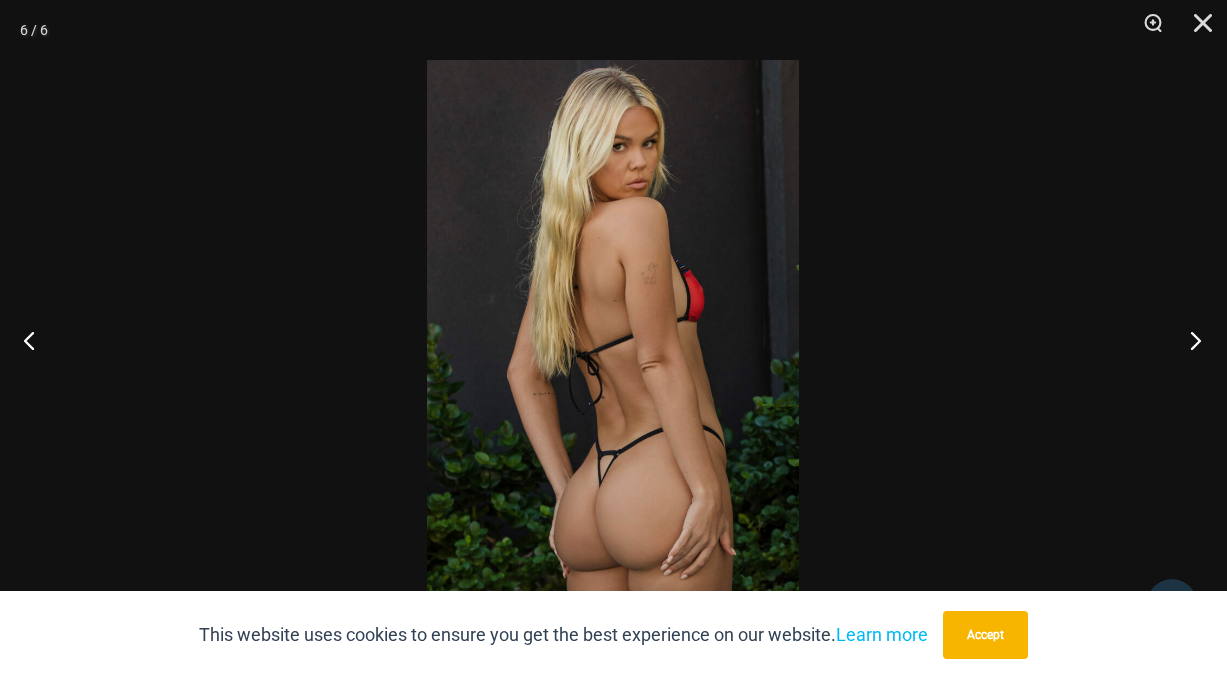 click at bounding box center (1189, 340) 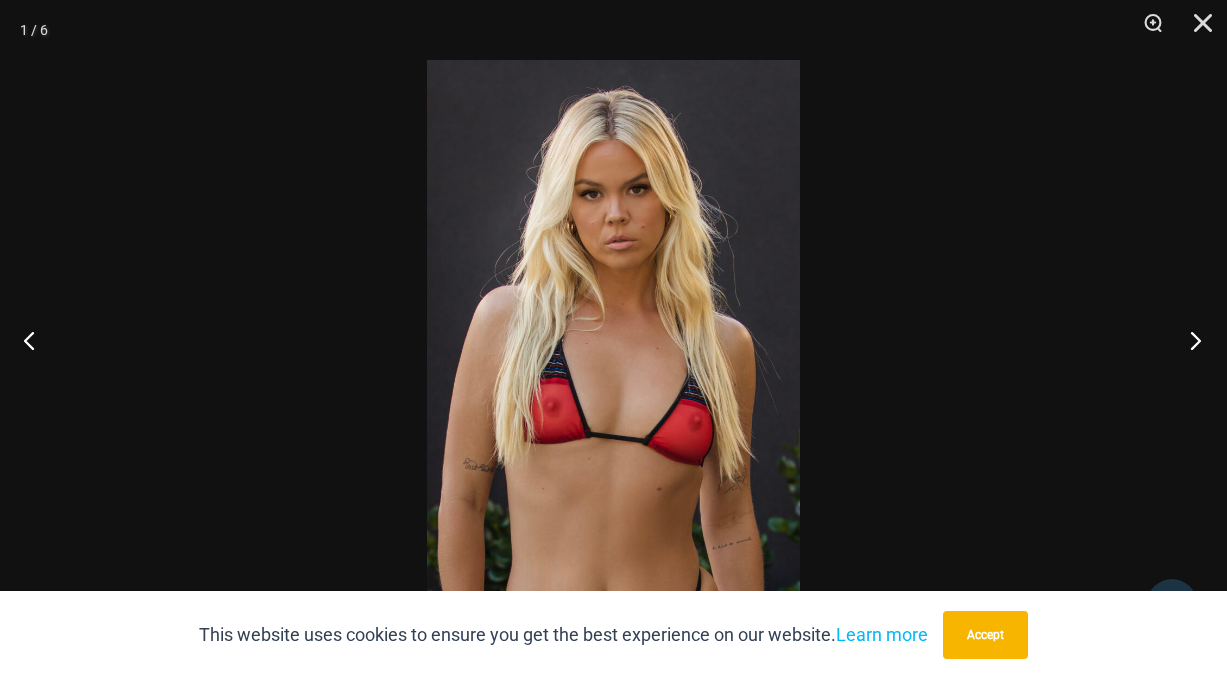 click at bounding box center (1189, 340) 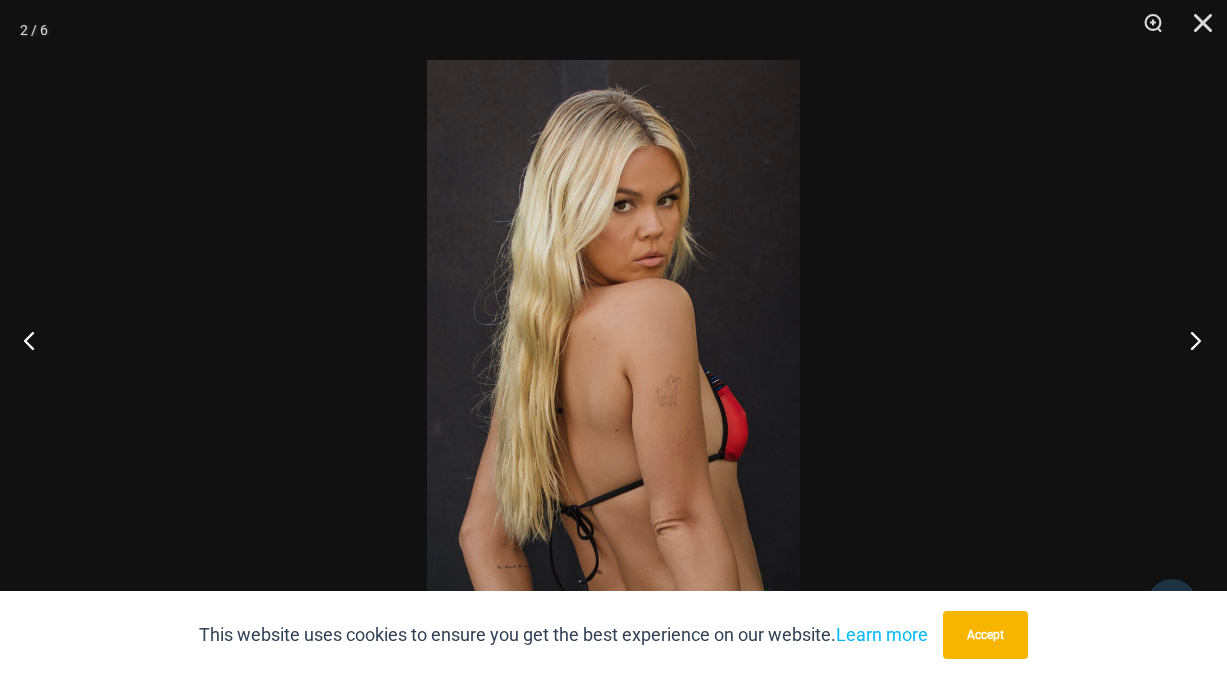 click at bounding box center [1189, 340] 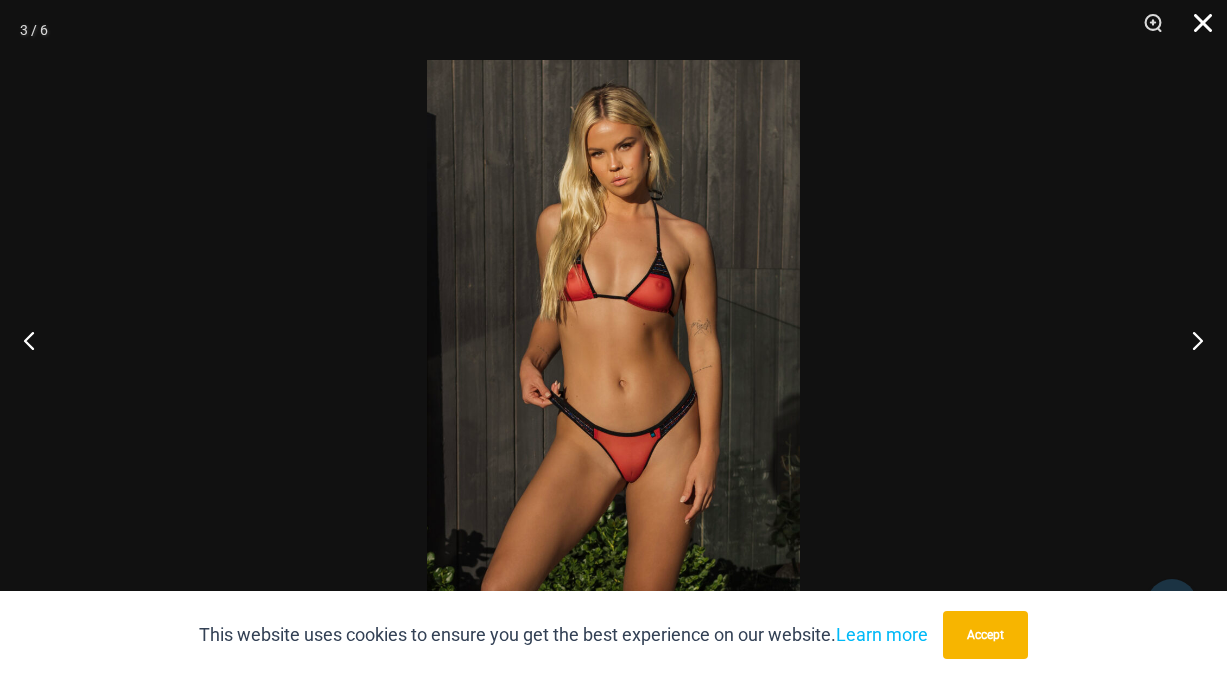 click at bounding box center [1196, 30] 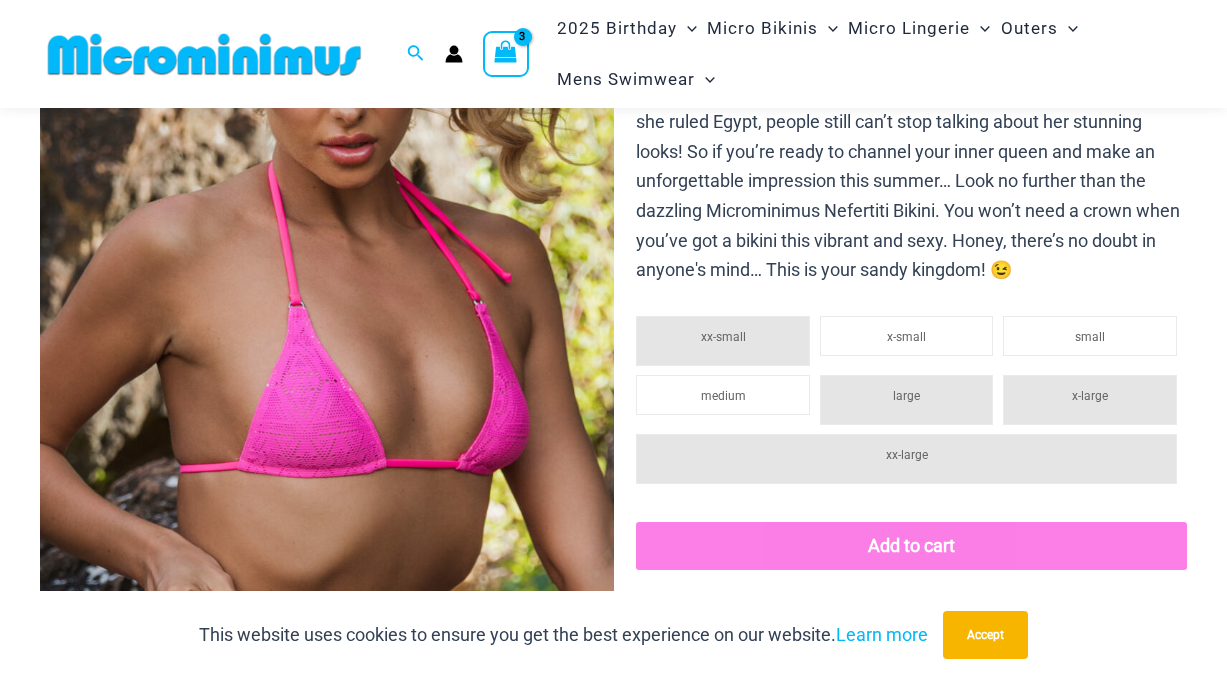 scroll, scrollTop: 431, scrollLeft: 0, axis: vertical 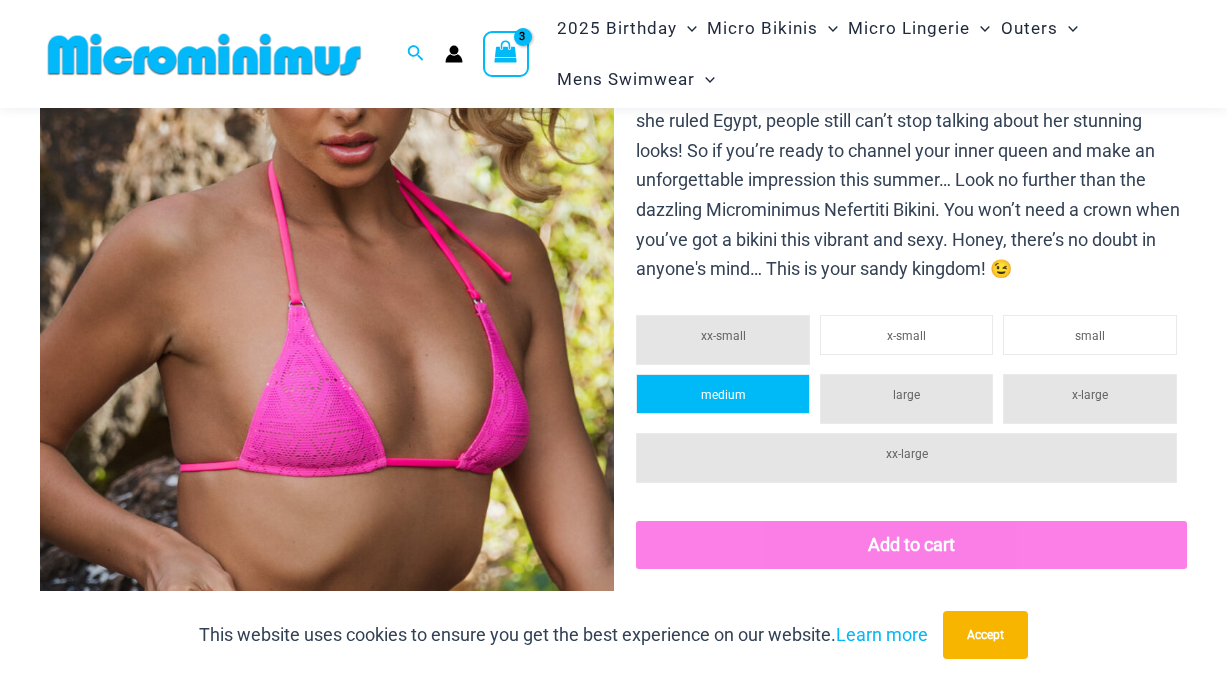click on "medium" 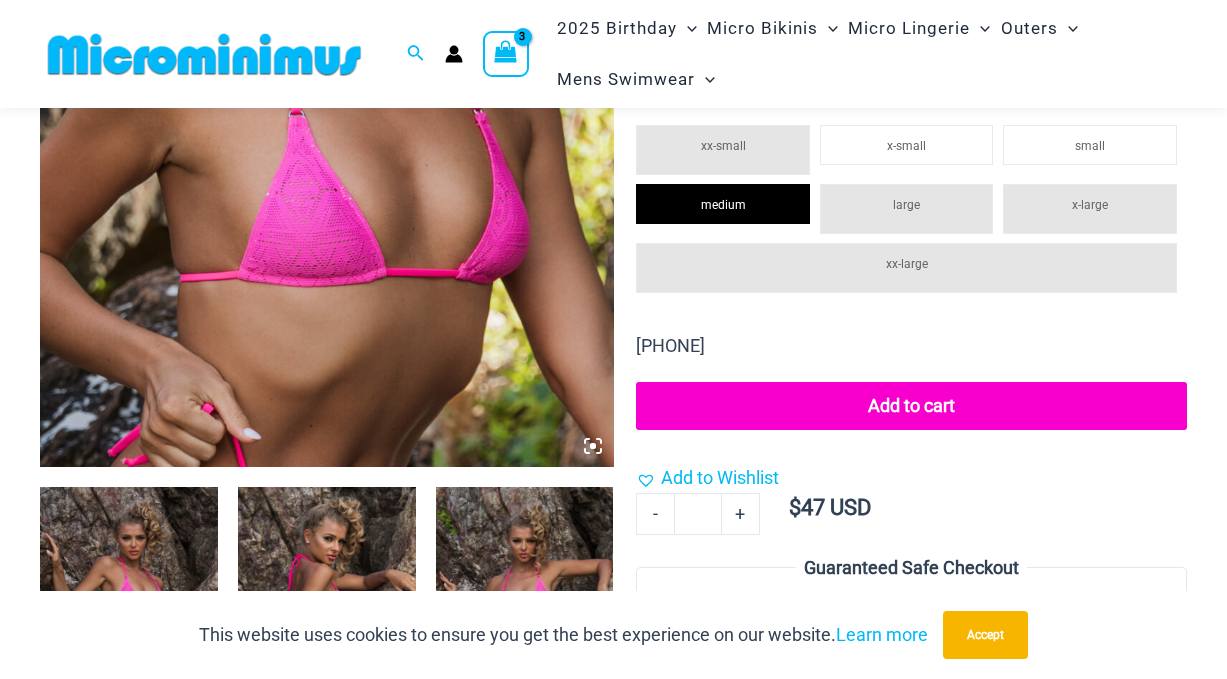 scroll, scrollTop: 623, scrollLeft: 0, axis: vertical 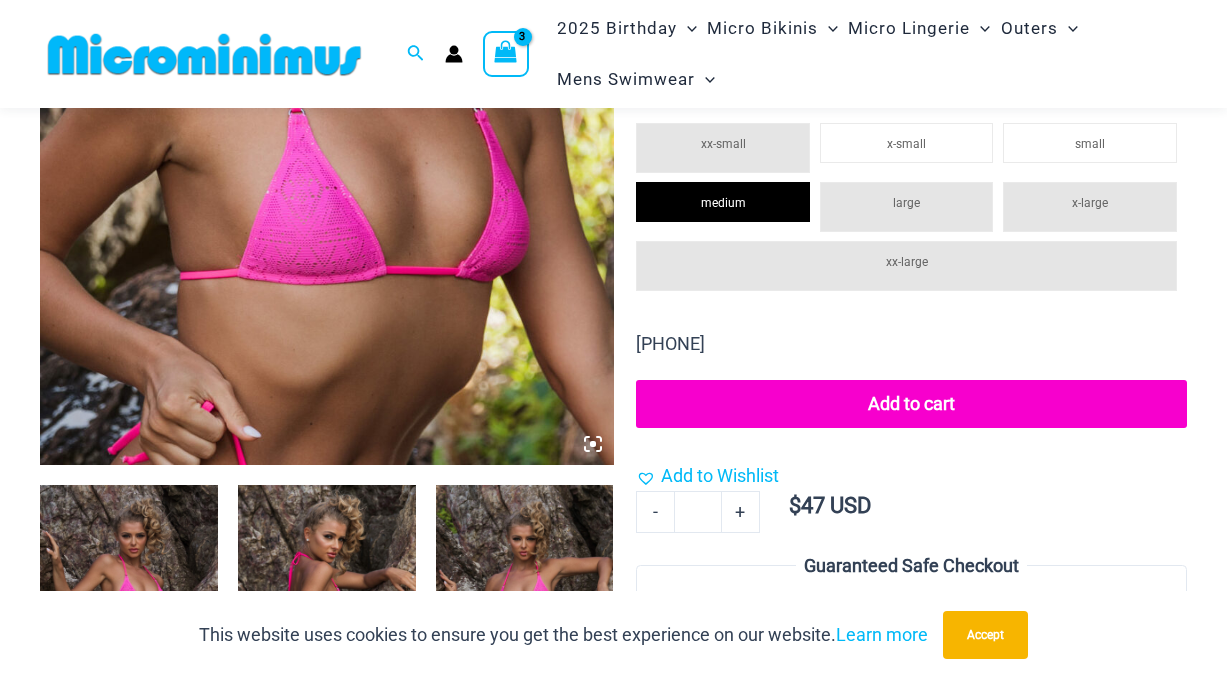 click on "Add to cart" 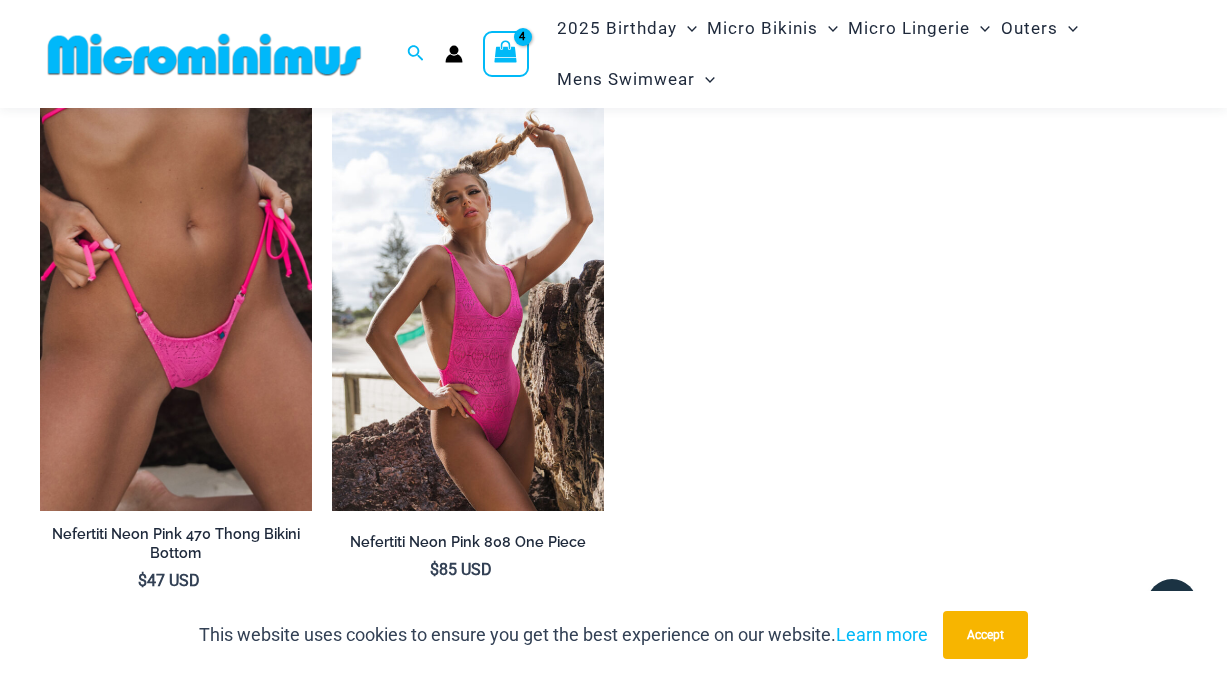 scroll, scrollTop: 2219, scrollLeft: 0, axis: vertical 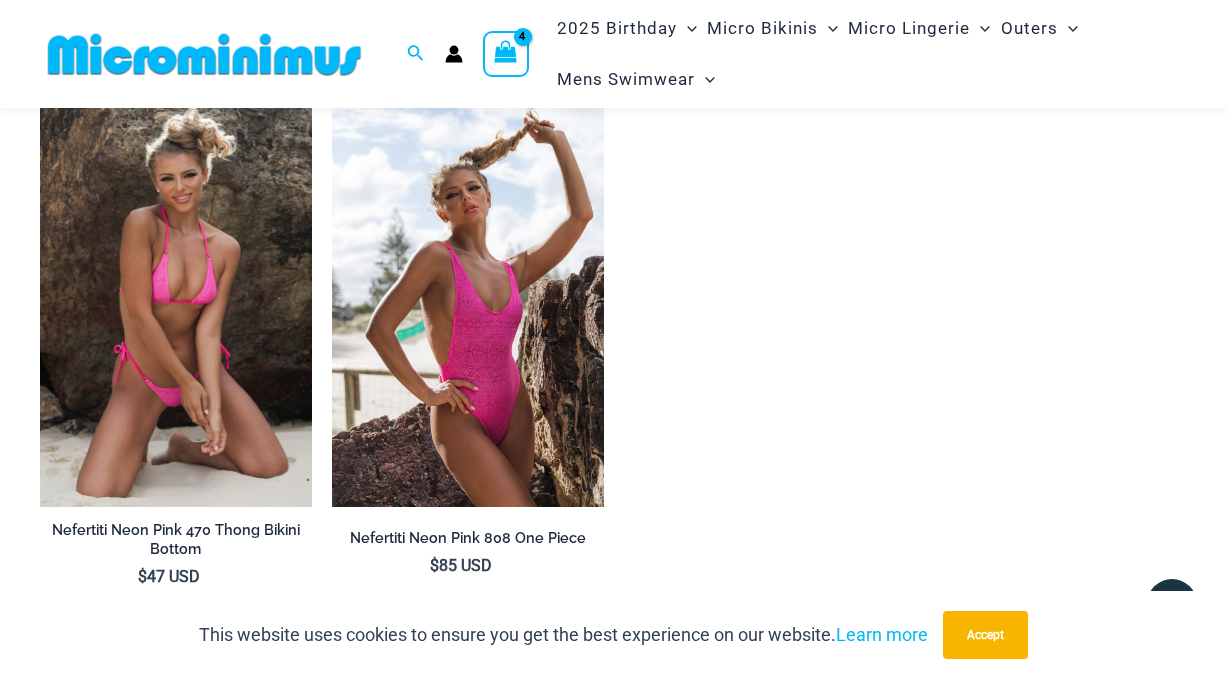 click at bounding box center (176, 303) 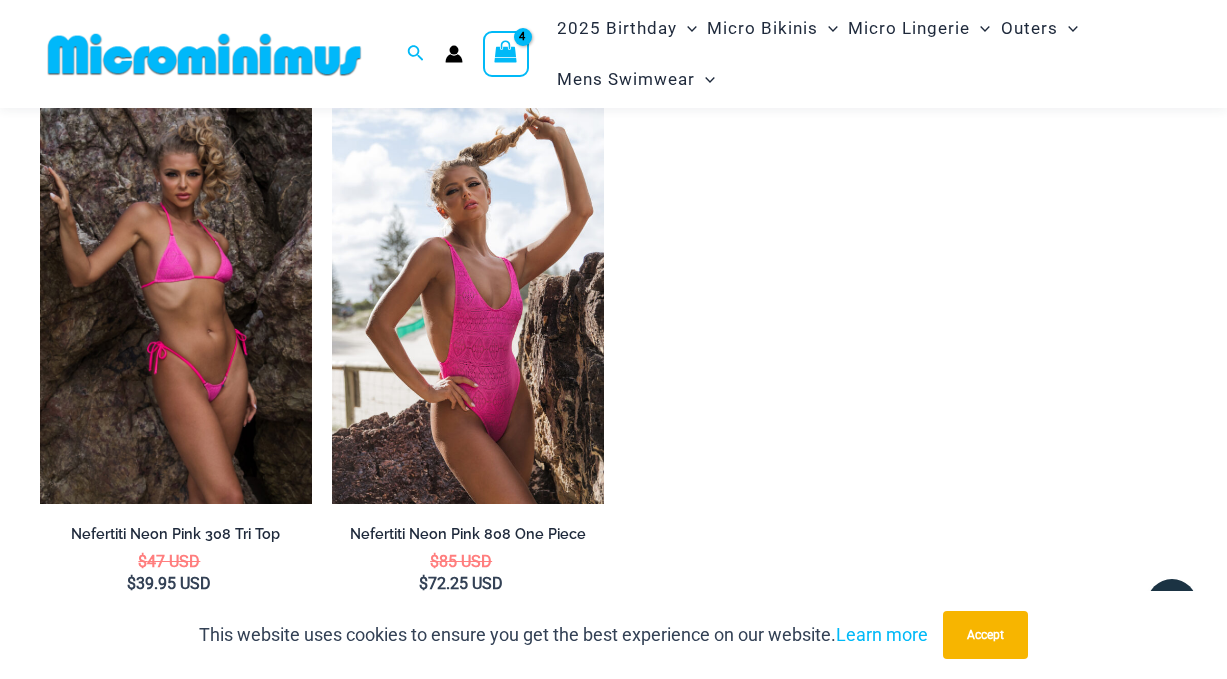 scroll, scrollTop: 1651, scrollLeft: 0, axis: vertical 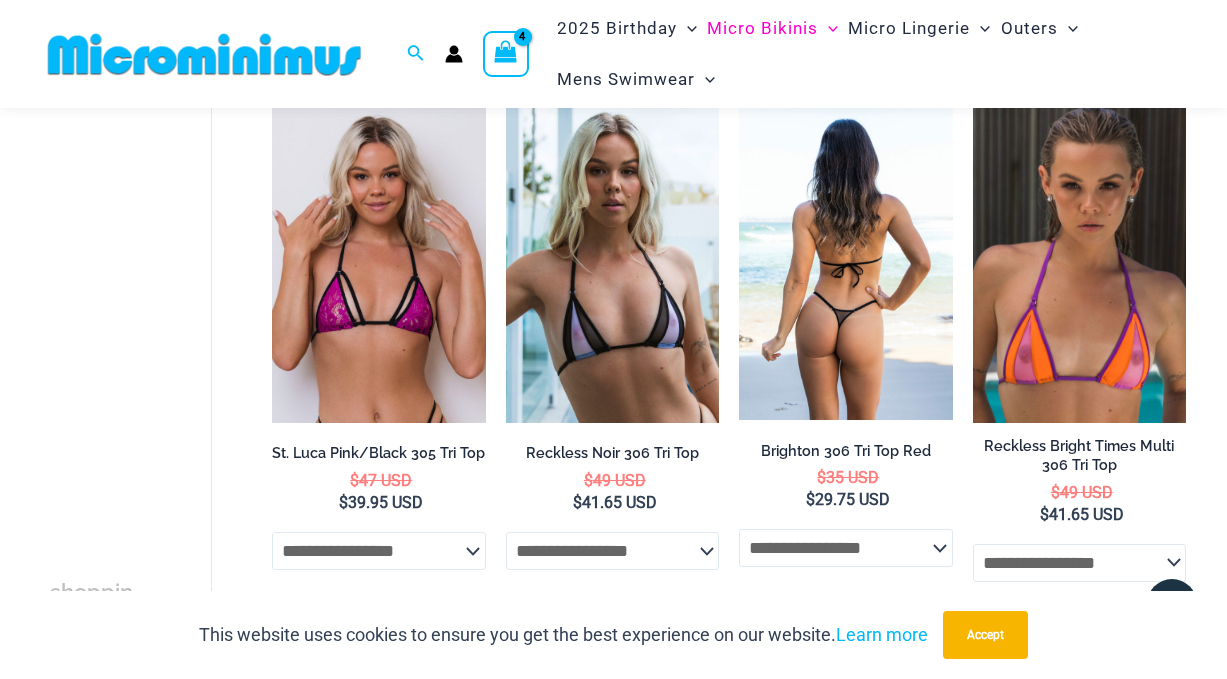 click at bounding box center (845, 261) 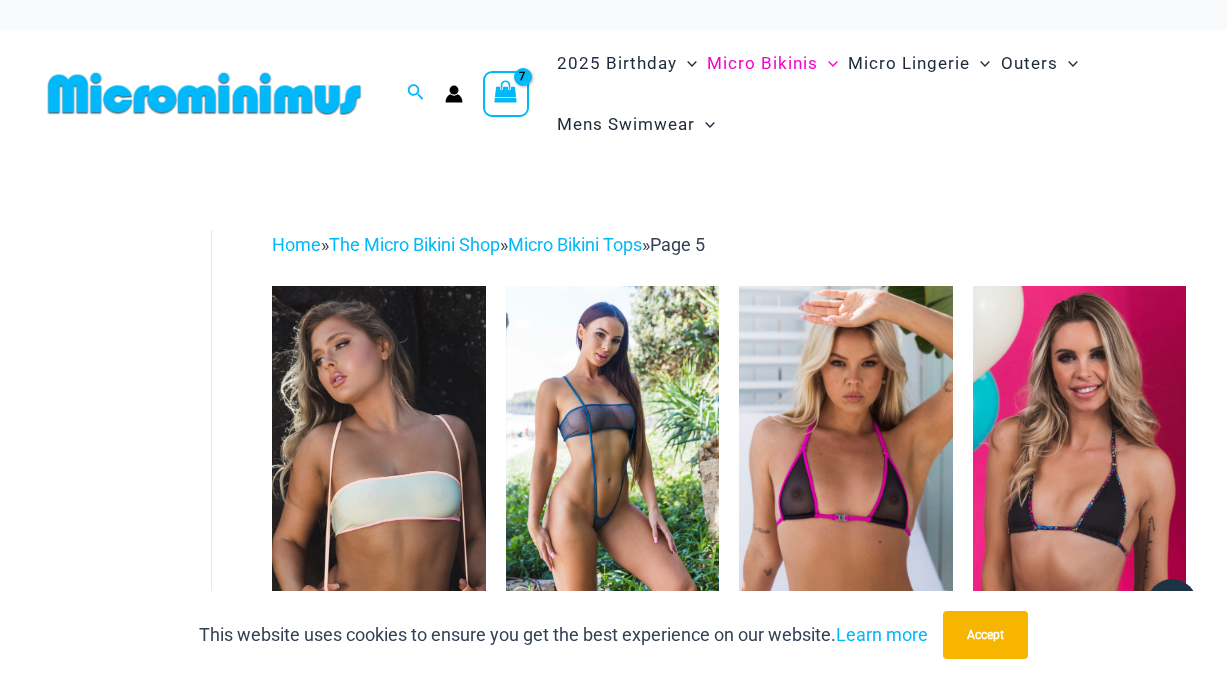 scroll, scrollTop: 0, scrollLeft: 0, axis: both 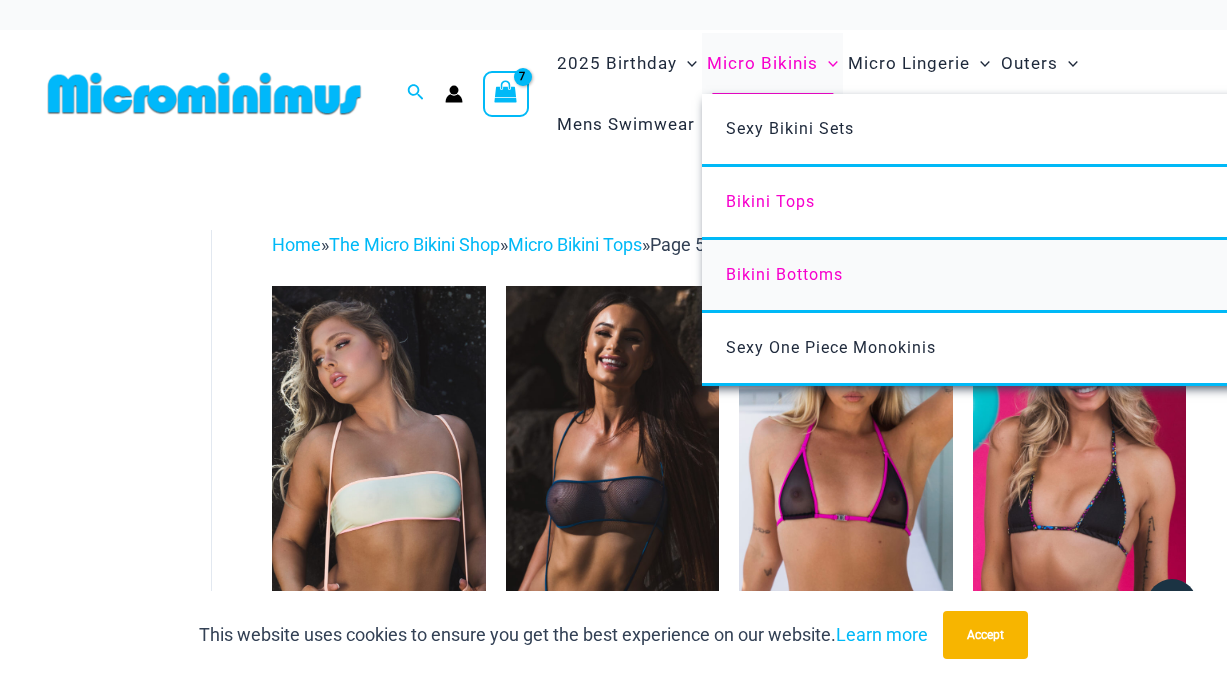 click on "Bikini Bottoms" at bounding box center (784, 274) 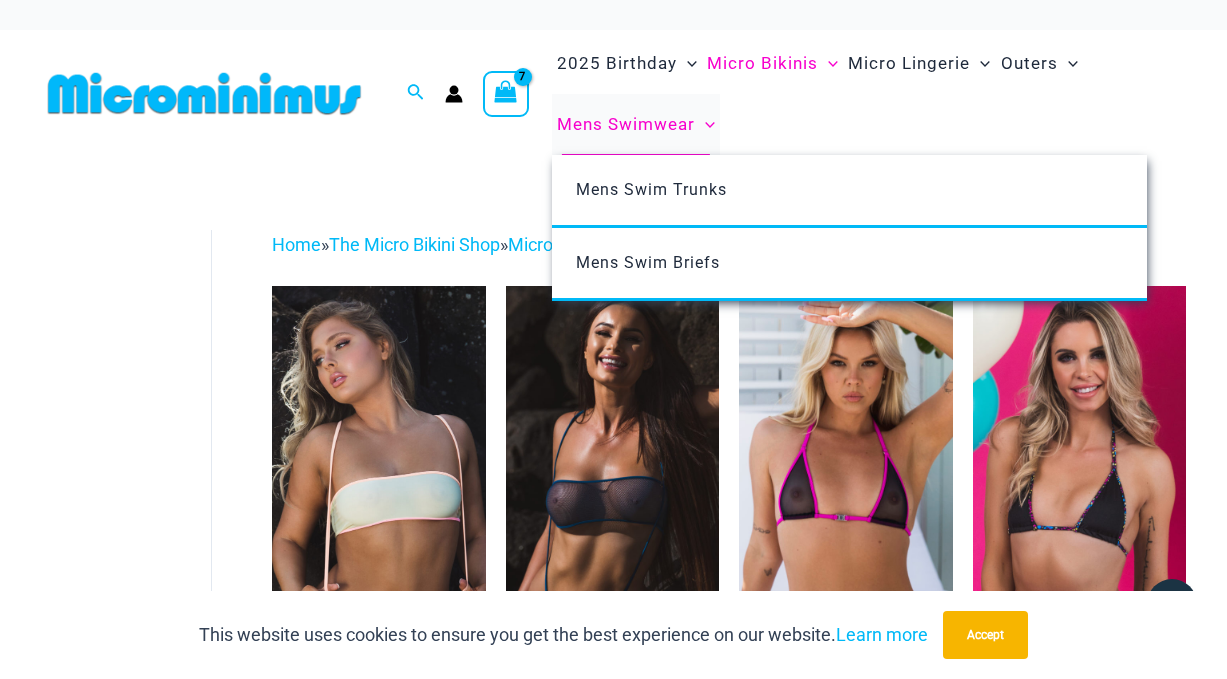 click on "Mens Swim Trunks
Mens Swim Briefs" at bounding box center (849, 228) 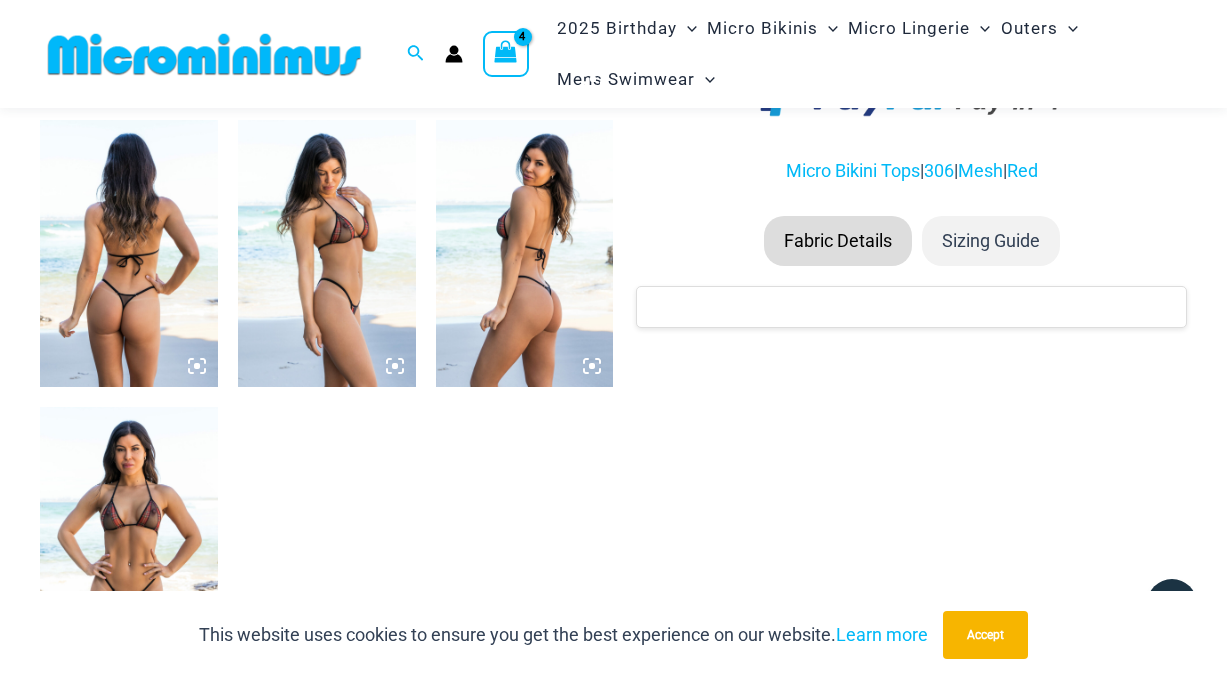 scroll, scrollTop: 977, scrollLeft: 0, axis: vertical 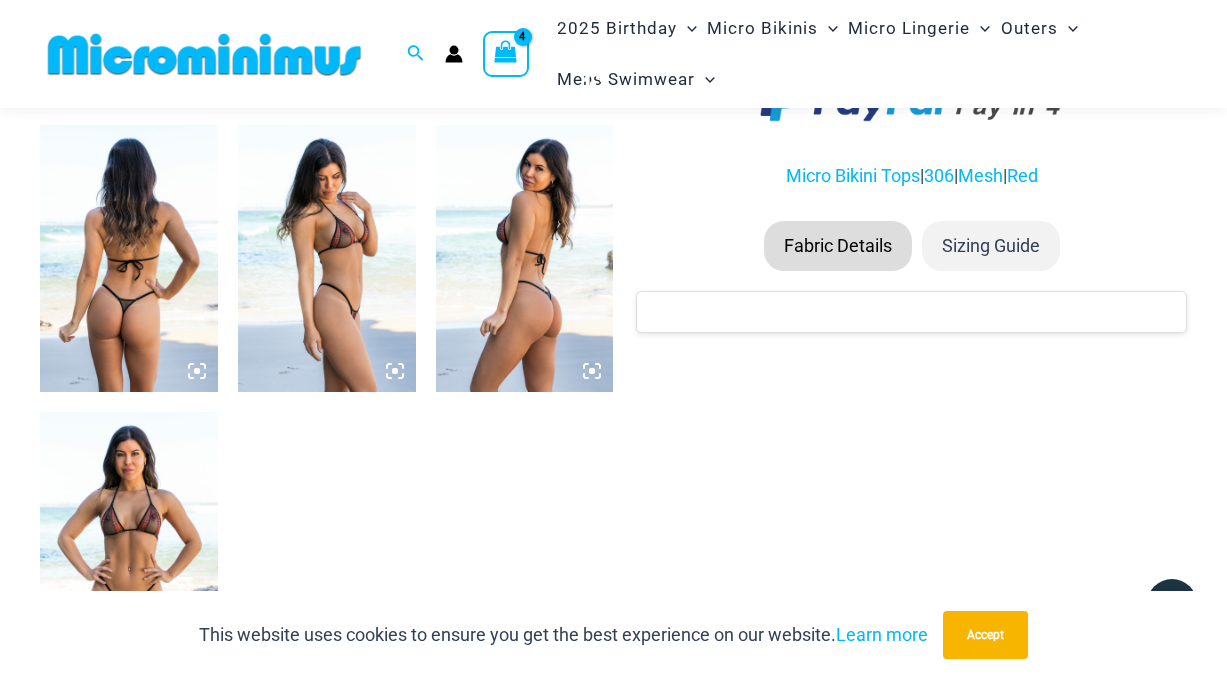 click at bounding box center (129, 545) 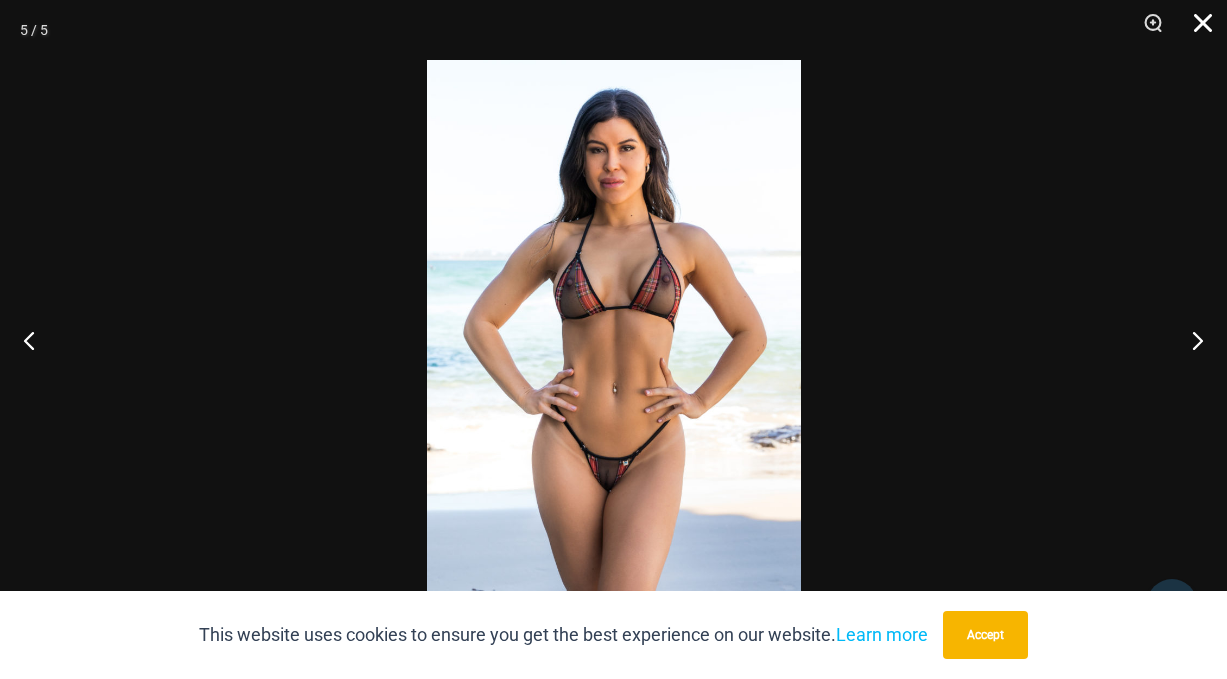 click at bounding box center [1196, 30] 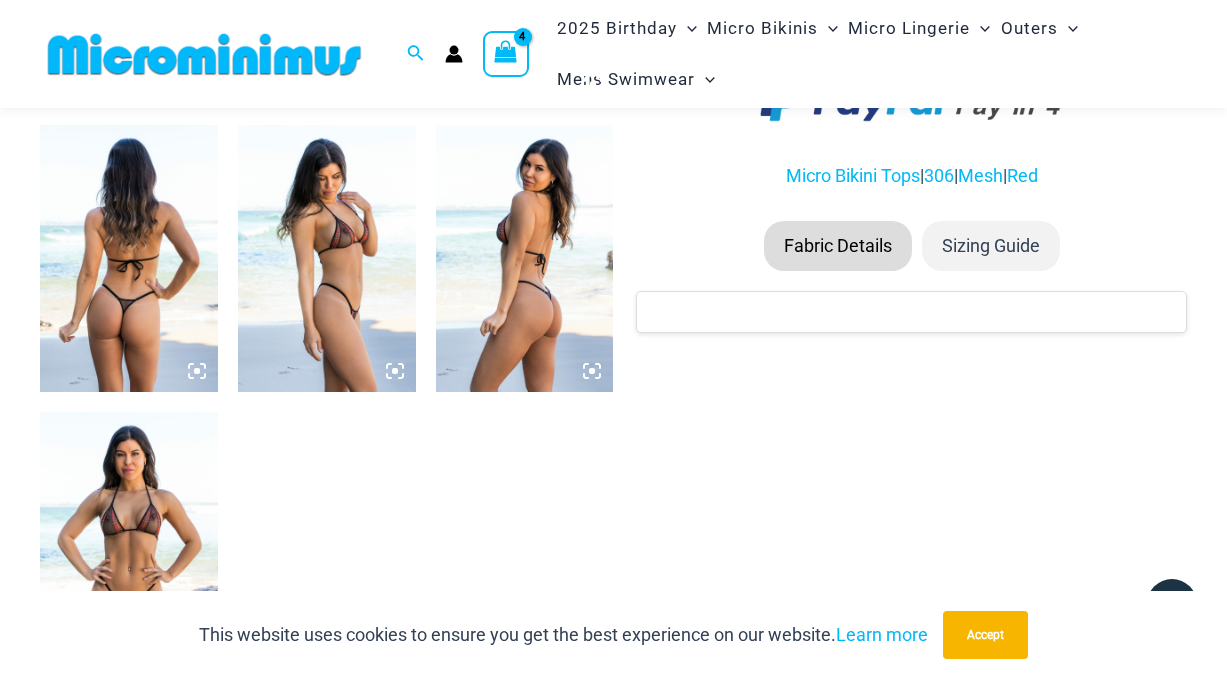 click at bounding box center [327, 258] 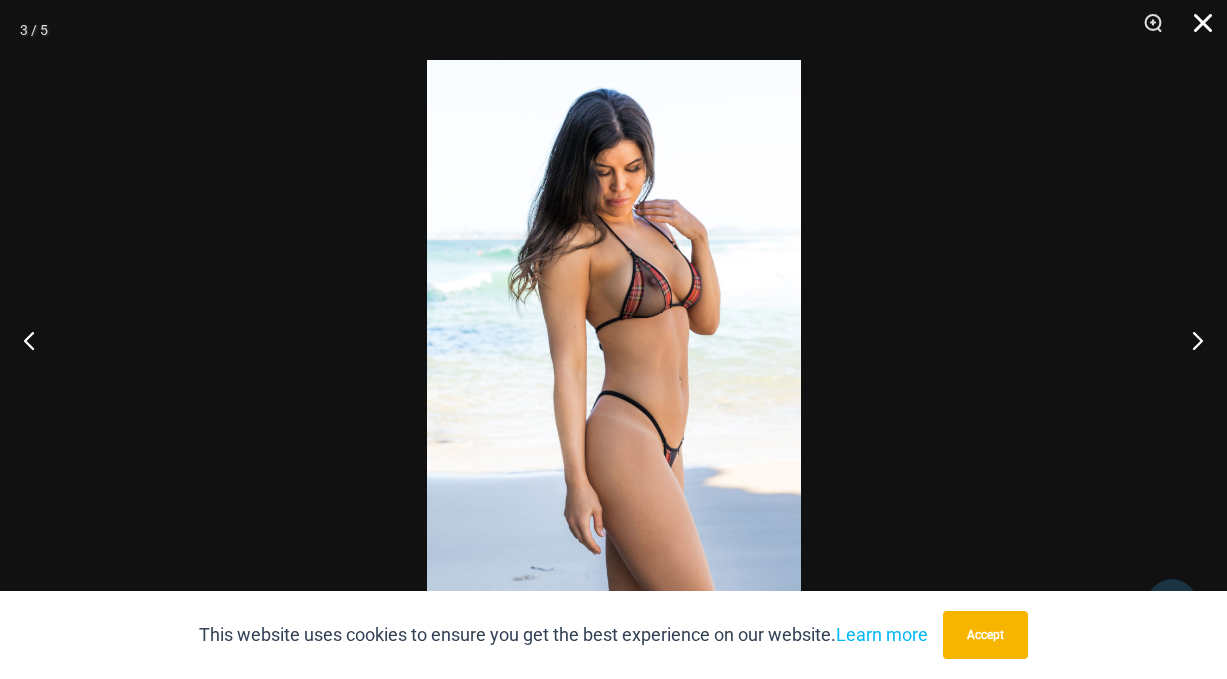 click at bounding box center (1196, 30) 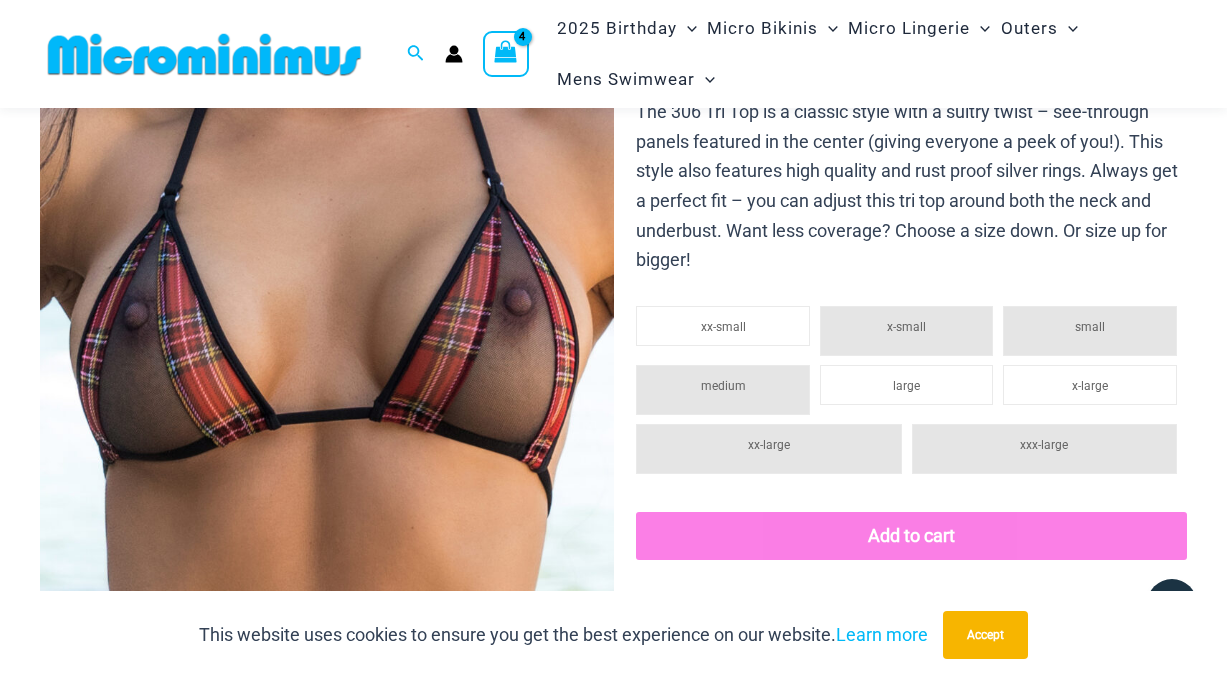 scroll, scrollTop: 208, scrollLeft: 0, axis: vertical 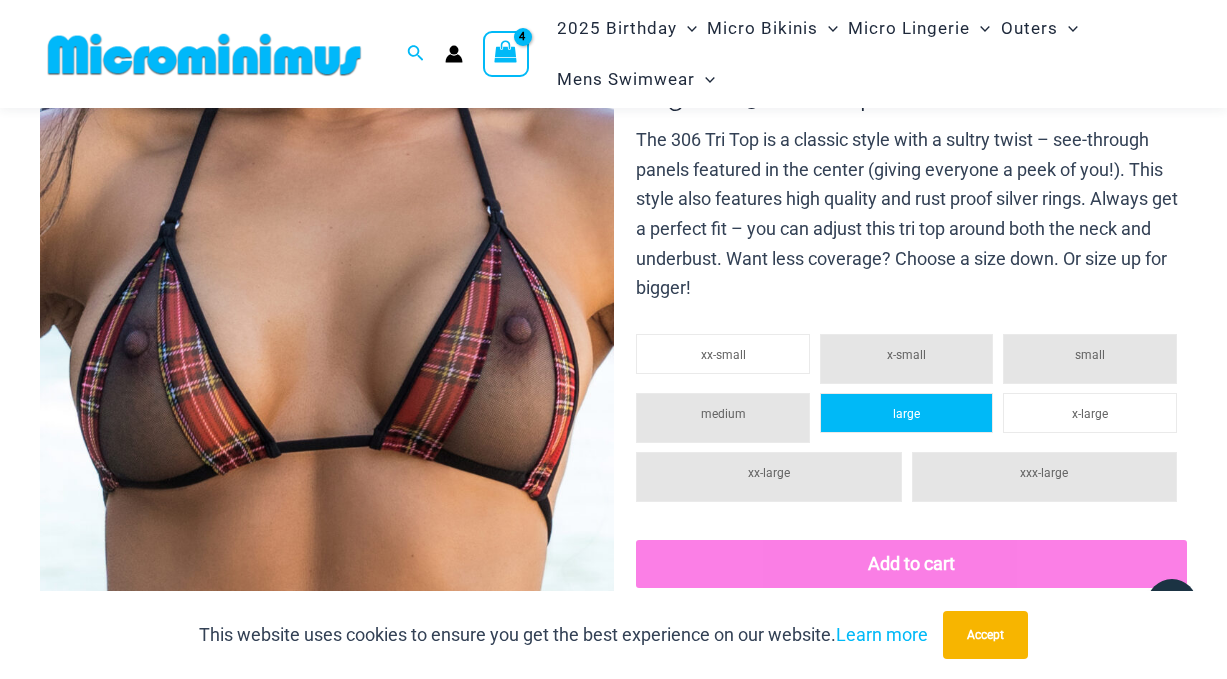 click on "large" 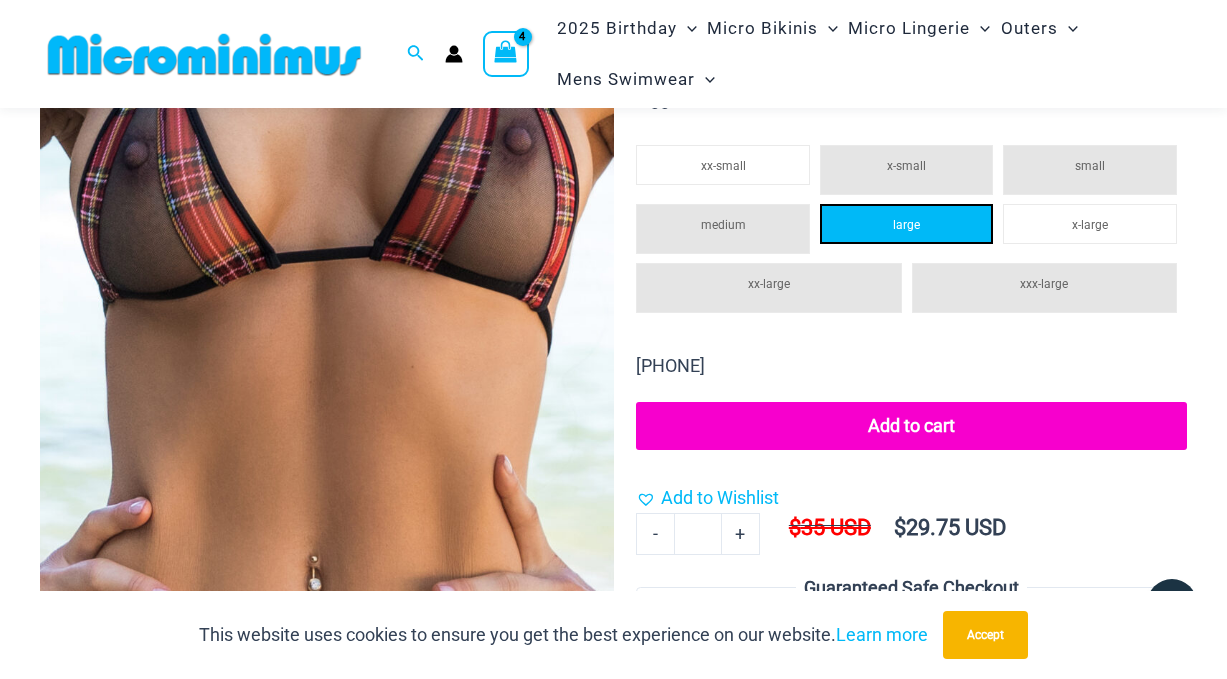 scroll, scrollTop: 407, scrollLeft: 0, axis: vertical 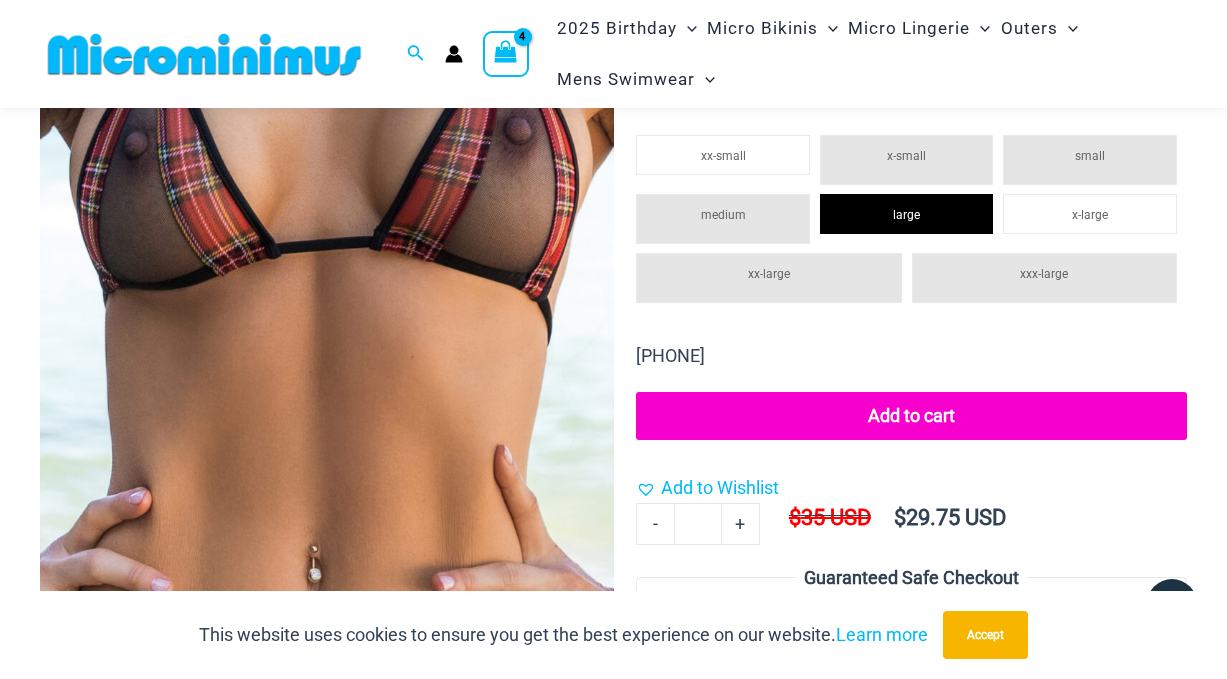 click on "Add to cart" 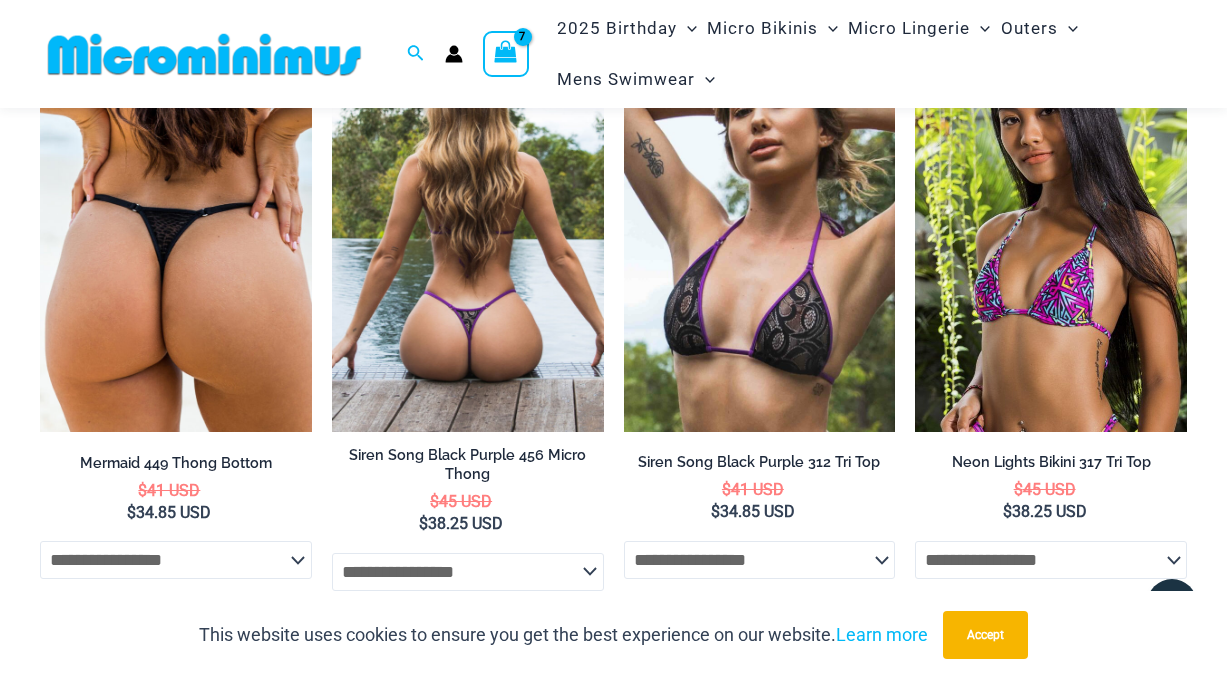 scroll, scrollTop: 1647, scrollLeft: 0, axis: vertical 